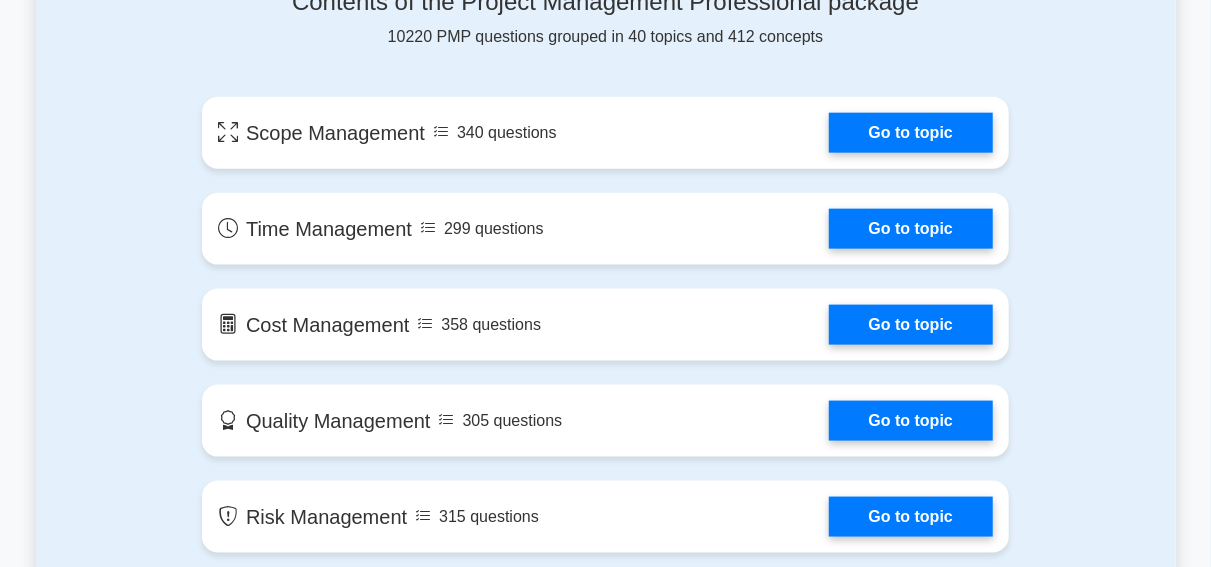 scroll, scrollTop: 1128, scrollLeft: 0, axis: vertical 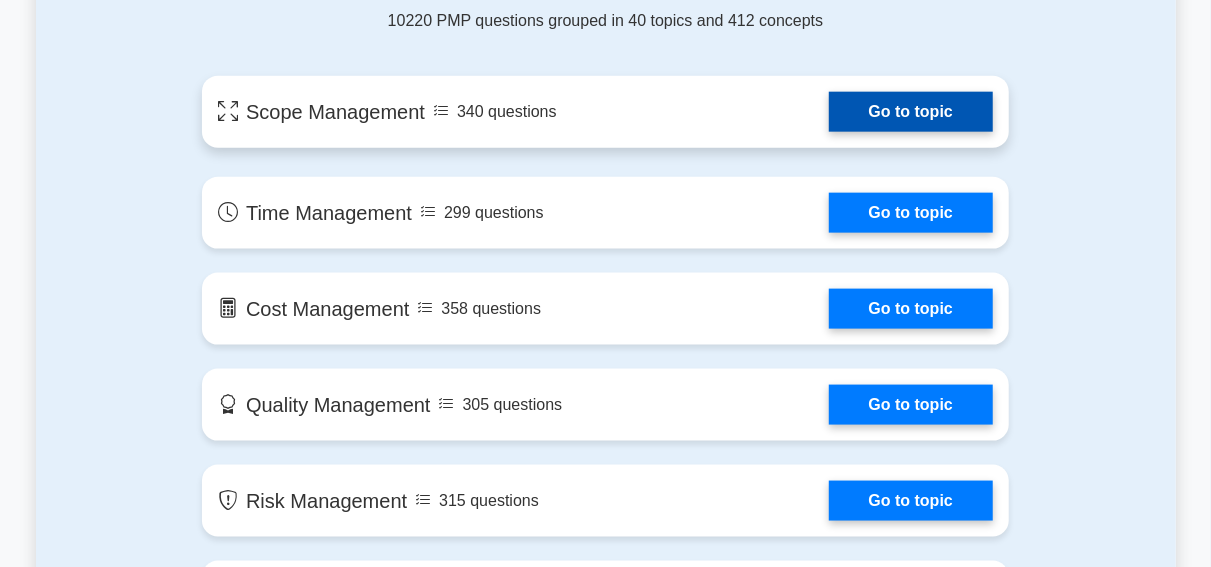 click on "Go to topic" at bounding box center (911, 112) 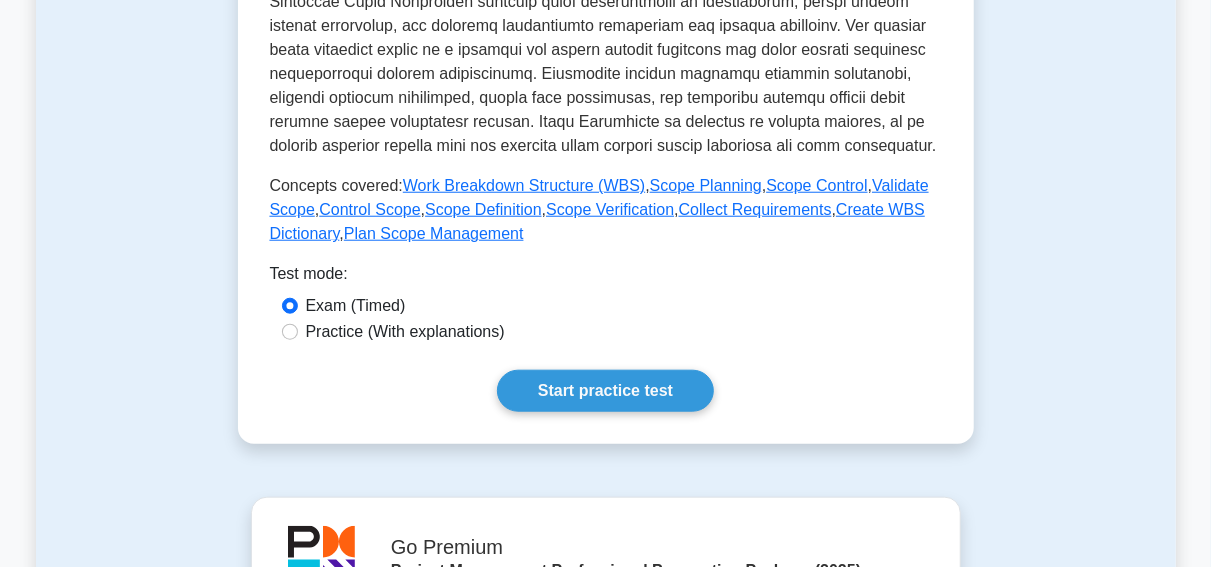 scroll, scrollTop: 804, scrollLeft: 0, axis: vertical 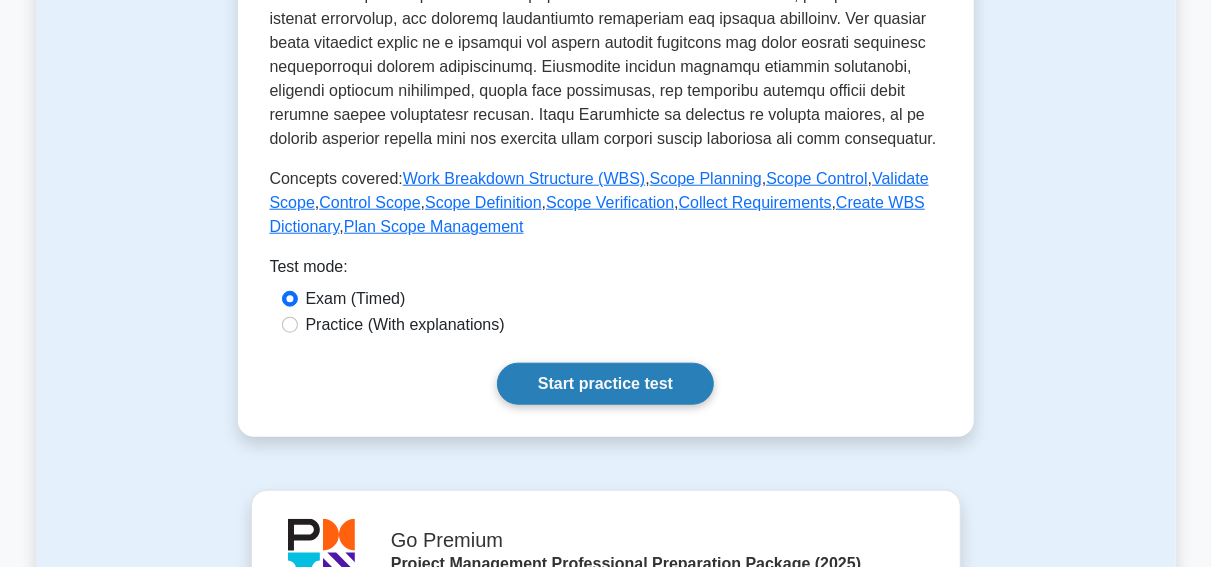 click on "Start practice test" at bounding box center (605, 384) 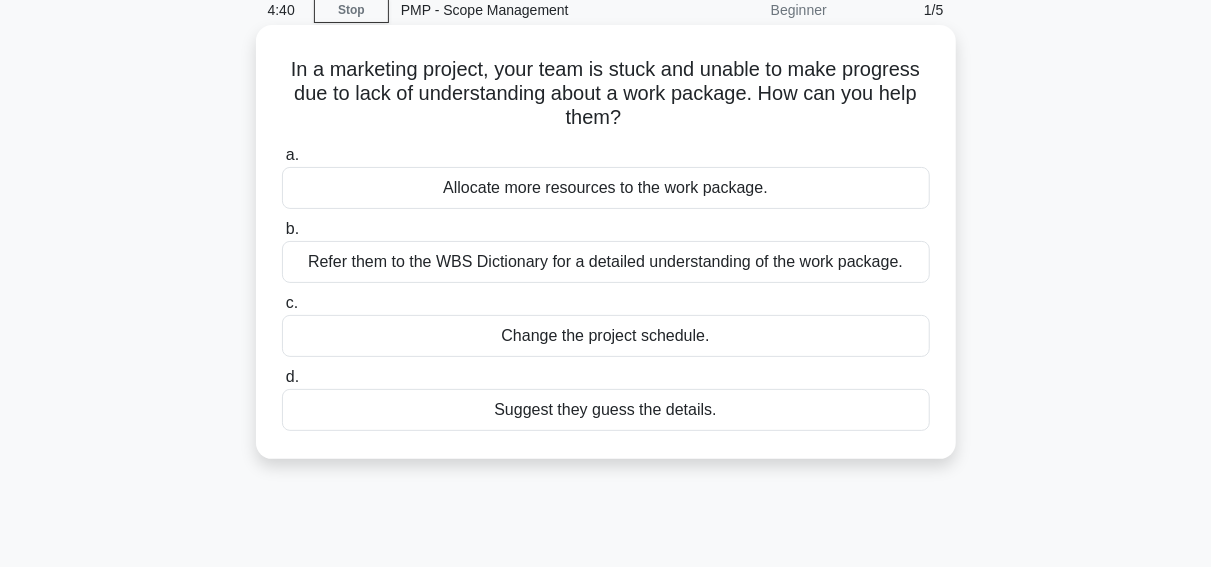 scroll, scrollTop: 90, scrollLeft: 0, axis: vertical 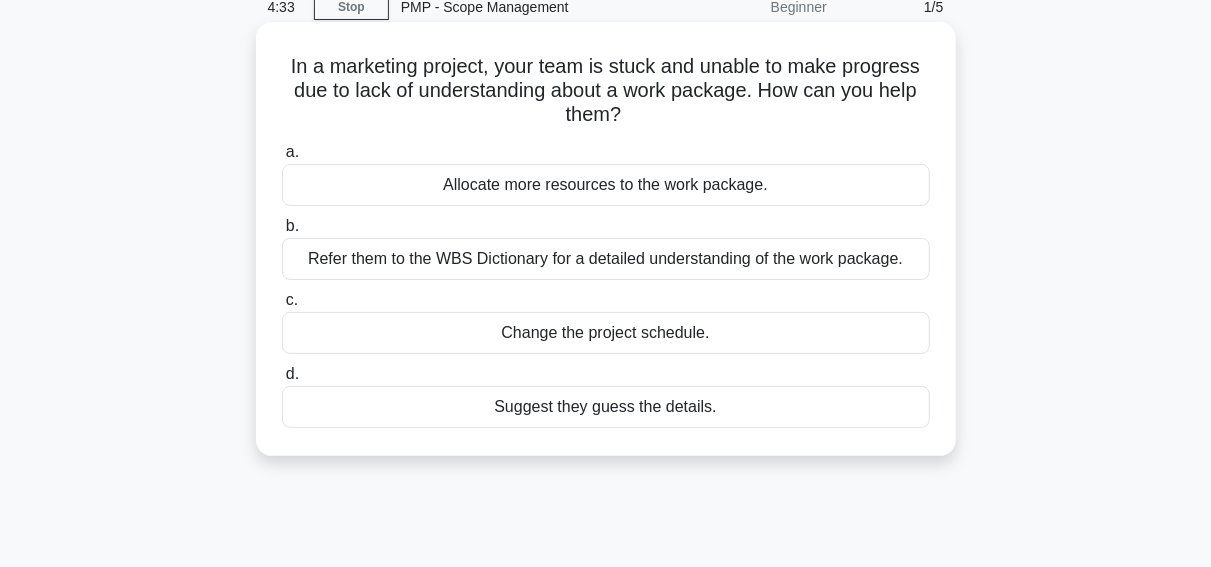 click on "Refer them to the WBS Dictionary for a detailed understanding of the work package." at bounding box center (606, 259) 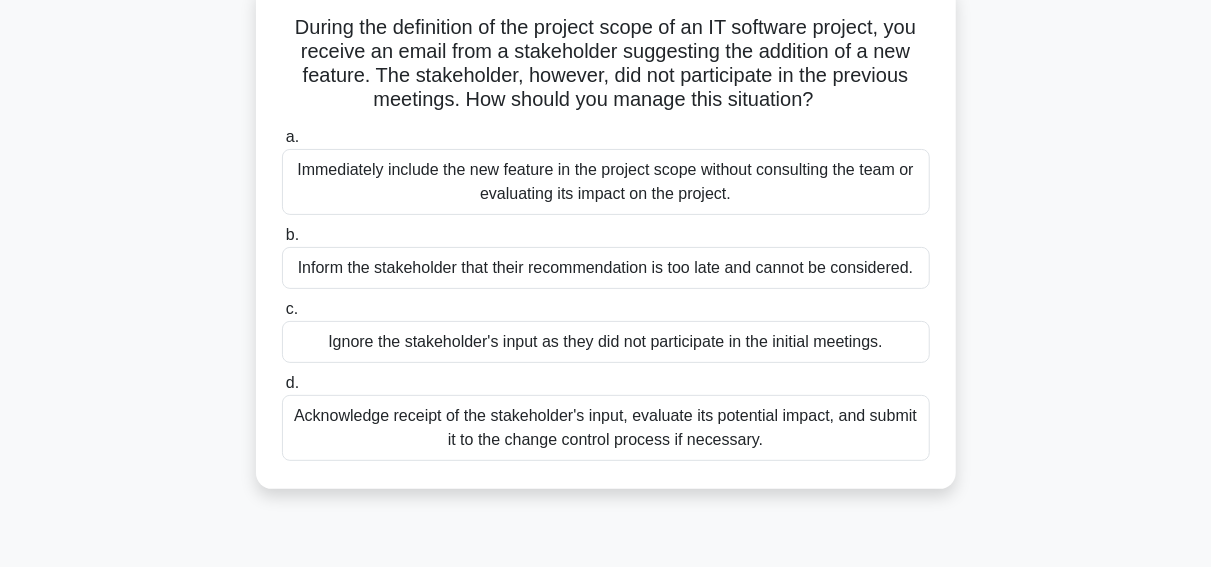 scroll, scrollTop: 138, scrollLeft: 0, axis: vertical 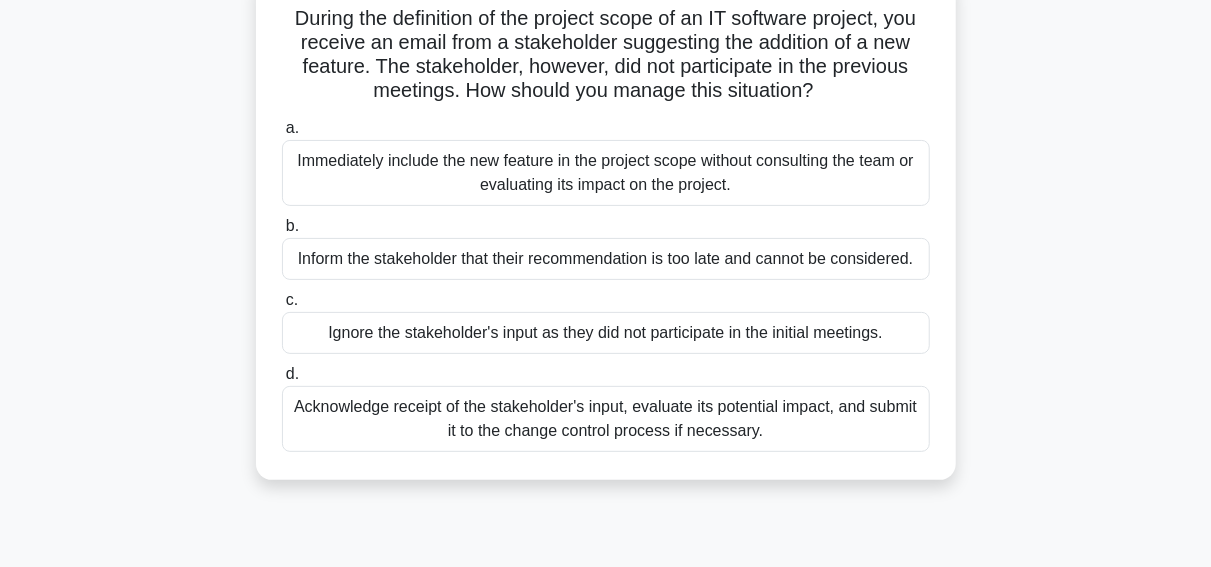 click on "Acknowledge receipt of the stakeholder's input, evaluate its potential impact, and submit it to the change control process if necessary." at bounding box center (606, 419) 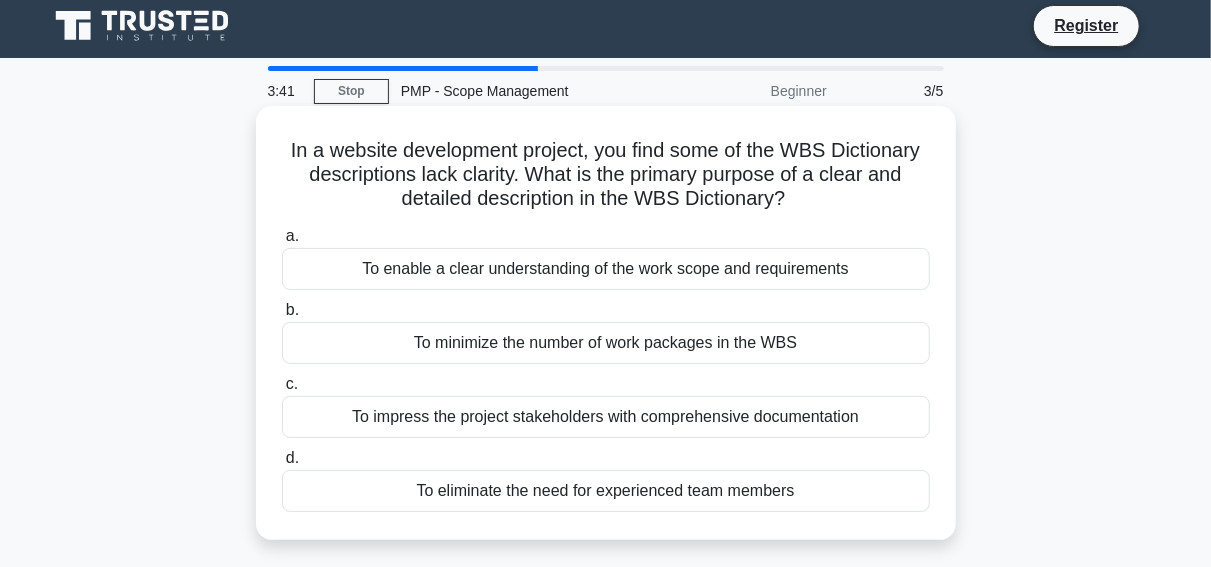 scroll, scrollTop: 0, scrollLeft: 0, axis: both 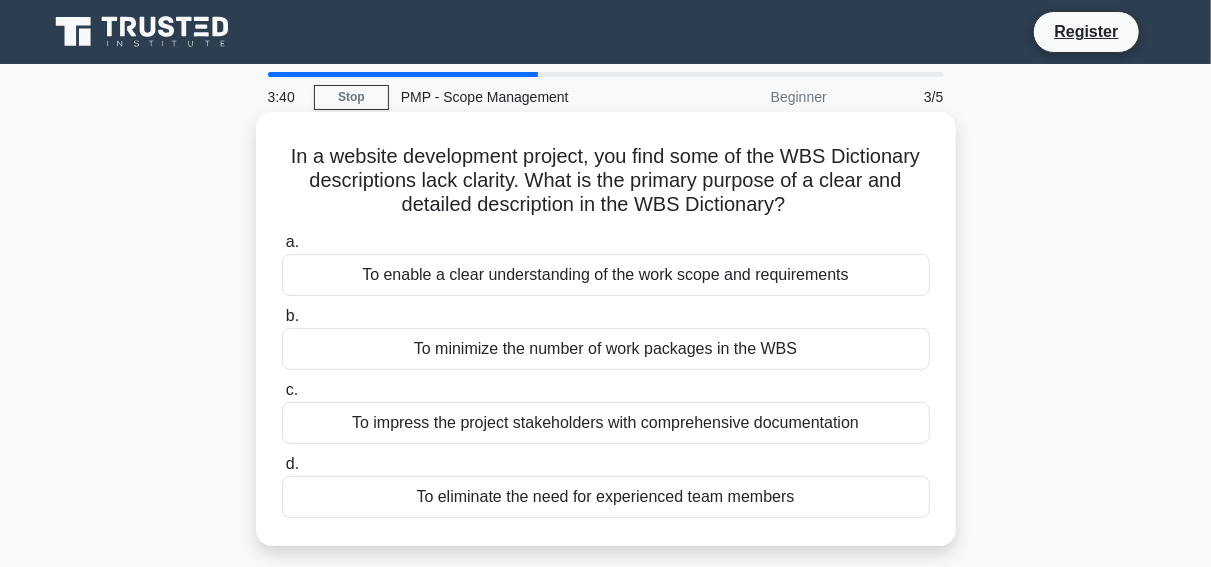 click on "To enable a clear understanding of the work scope and requirements" at bounding box center [606, 275] 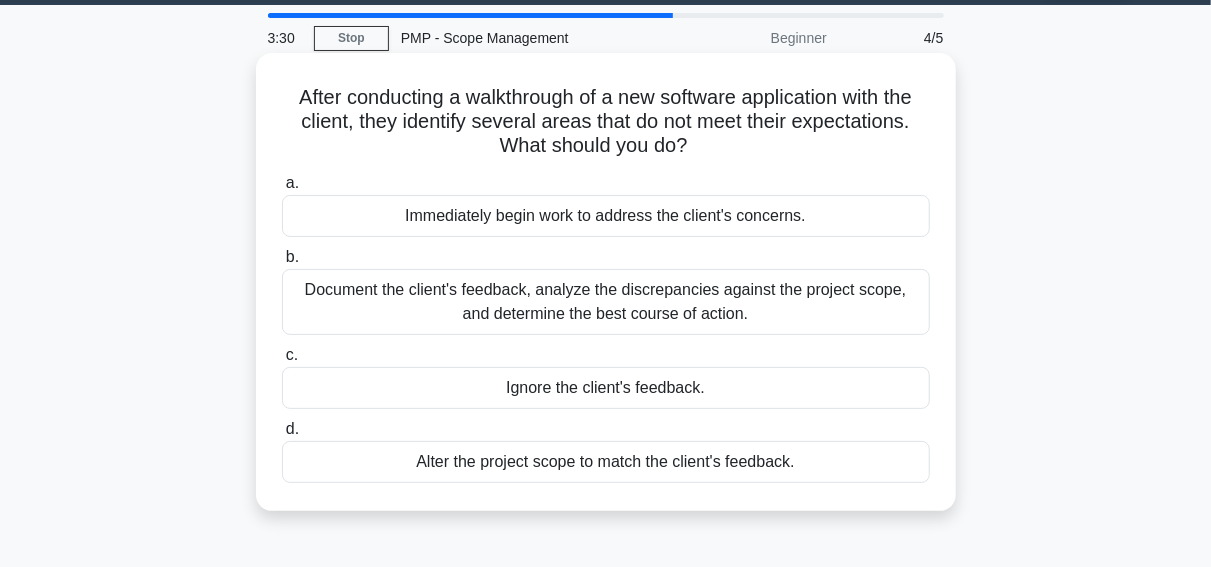 scroll, scrollTop: 69, scrollLeft: 0, axis: vertical 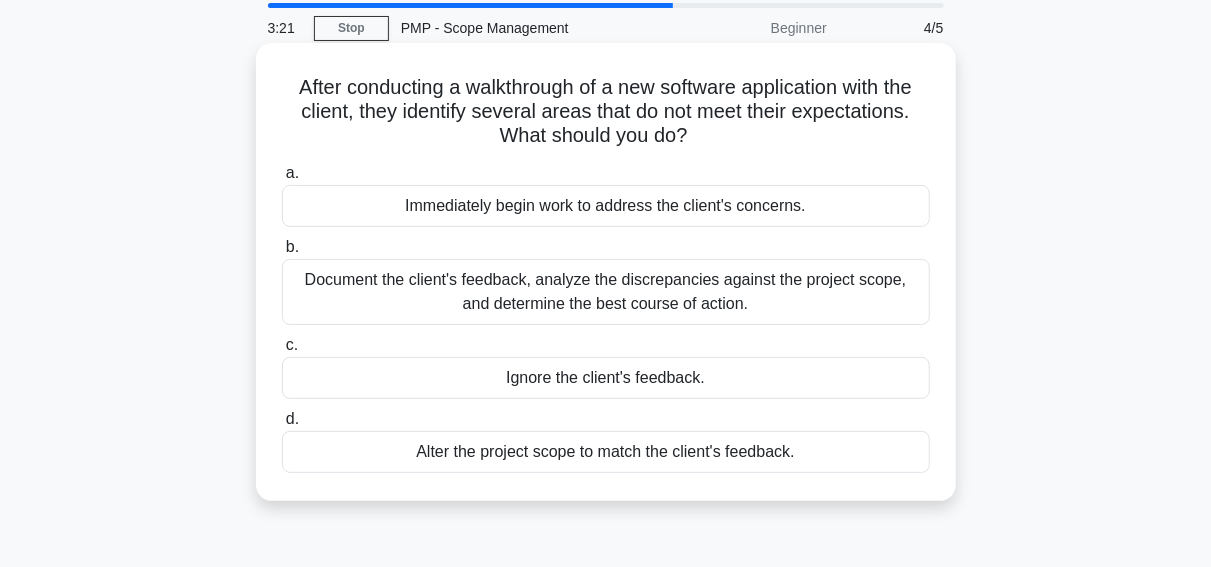 click on "Document the client's feedback, analyze the discrepancies against the project scope, and determine the best course of action." at bounding box center (606, 292) 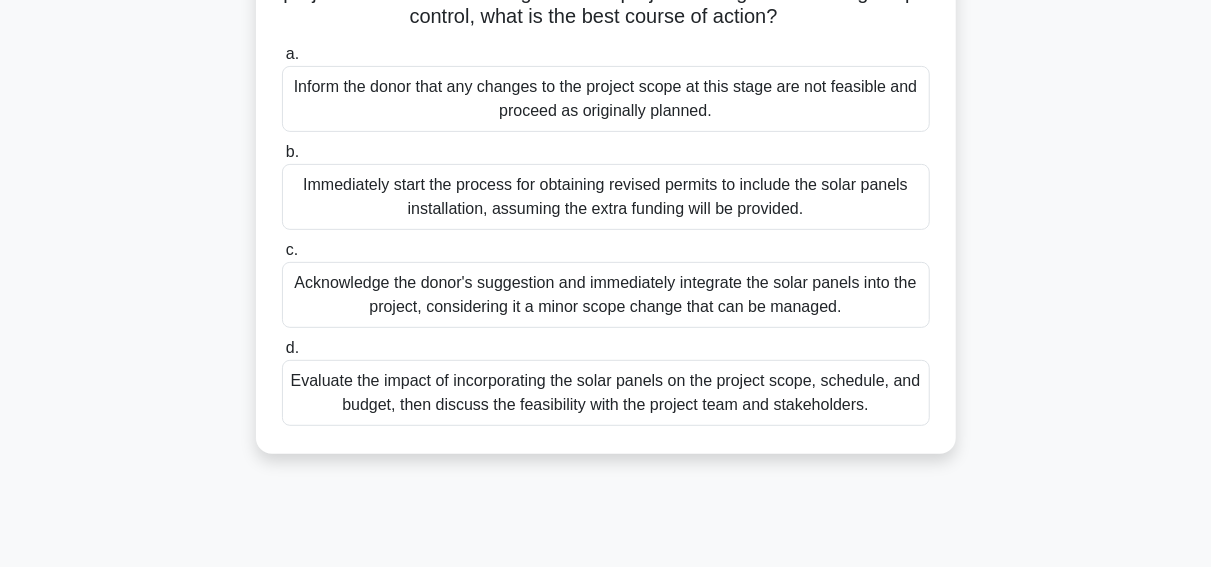 scroll, scrollTop: 291, scrollLeft: 0, axis: vertical 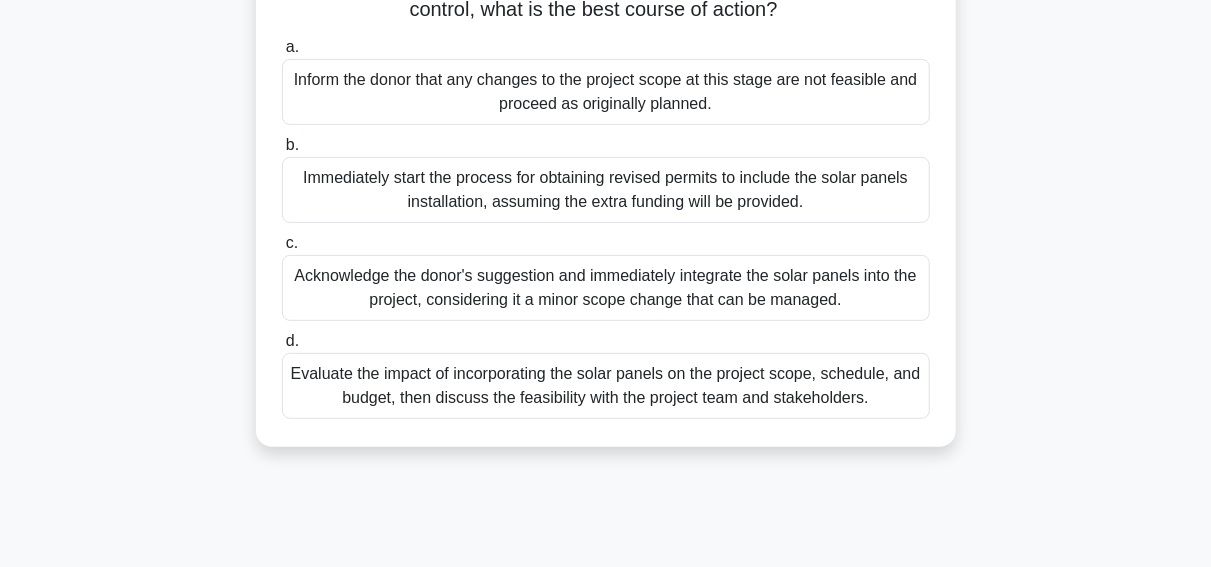 click on "Evaluate the impact of incorporating the solar panels on the project scope, schedule, and budget, then discuss the feasibility with the project team and stakeholders." at bounding box center [606, 386] 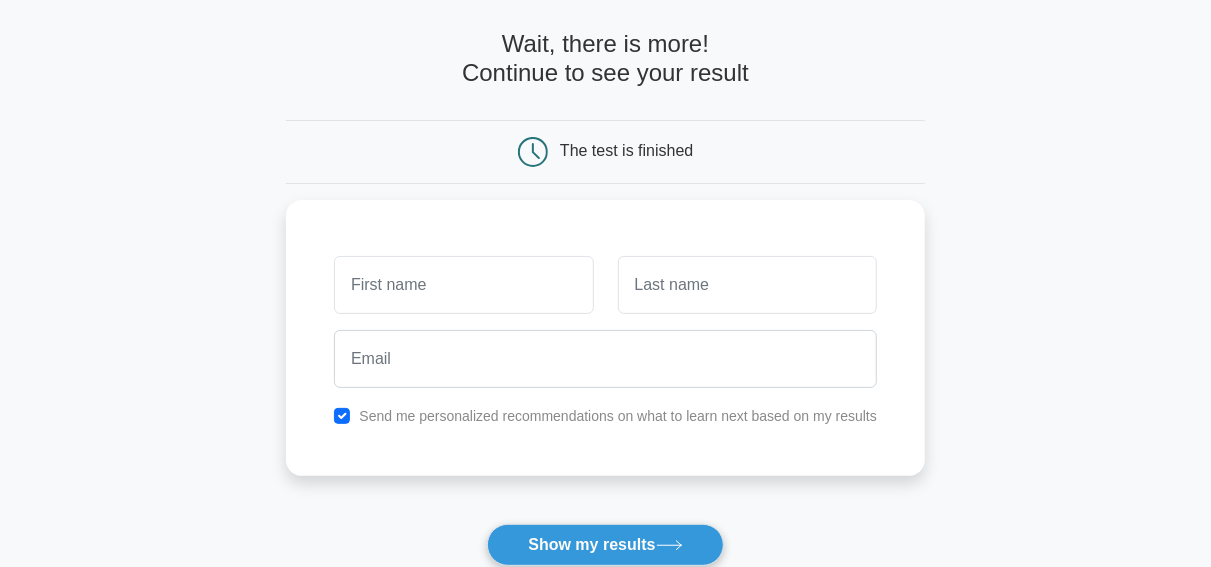 scroll, scrollTop: 83, scrollLeft: 0, axis: vertical 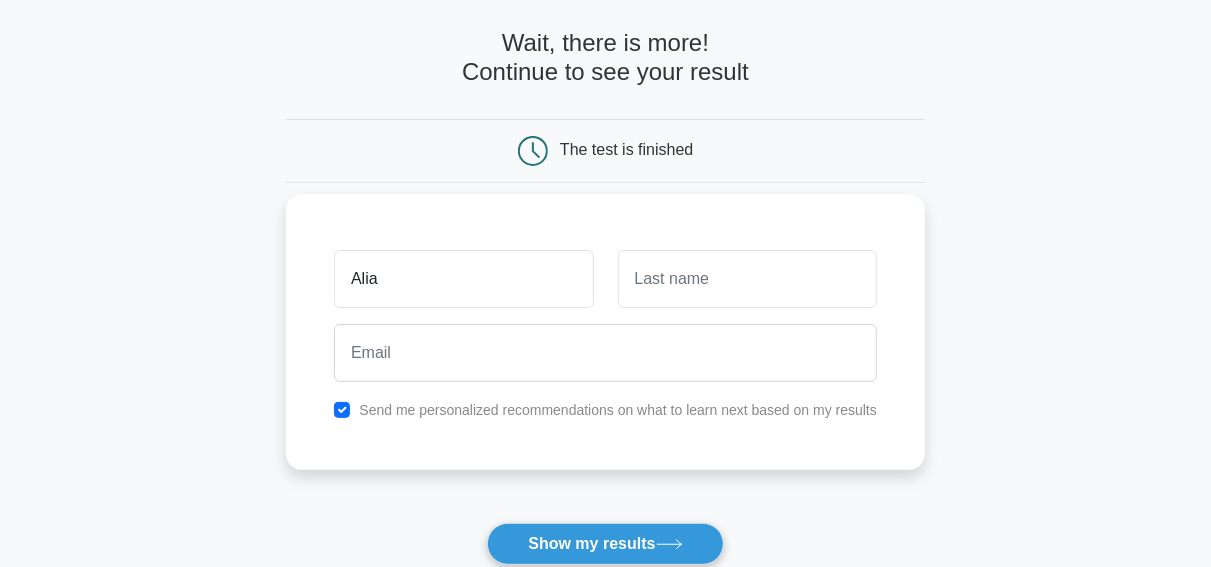 type on "Alia" 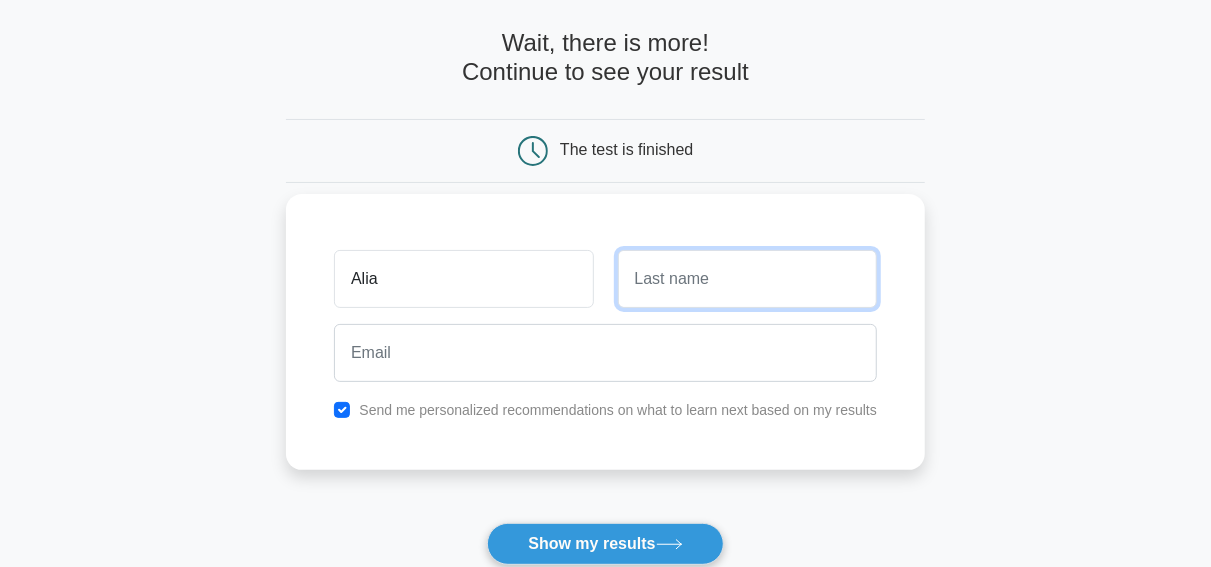 click at bounding box center [747, 279] 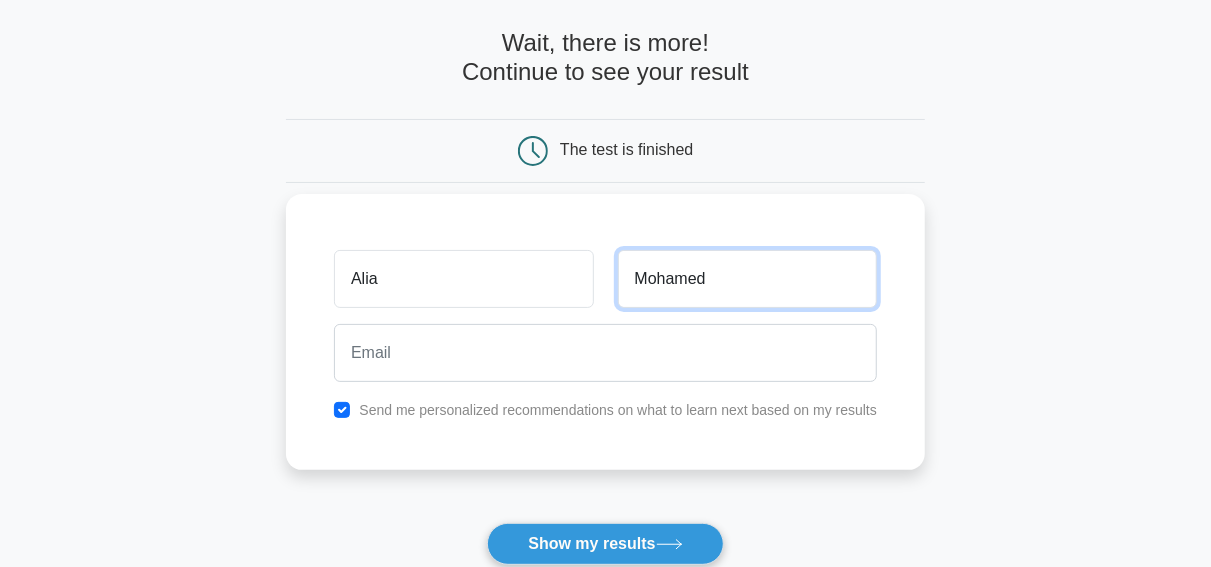 type on "Mohamed" 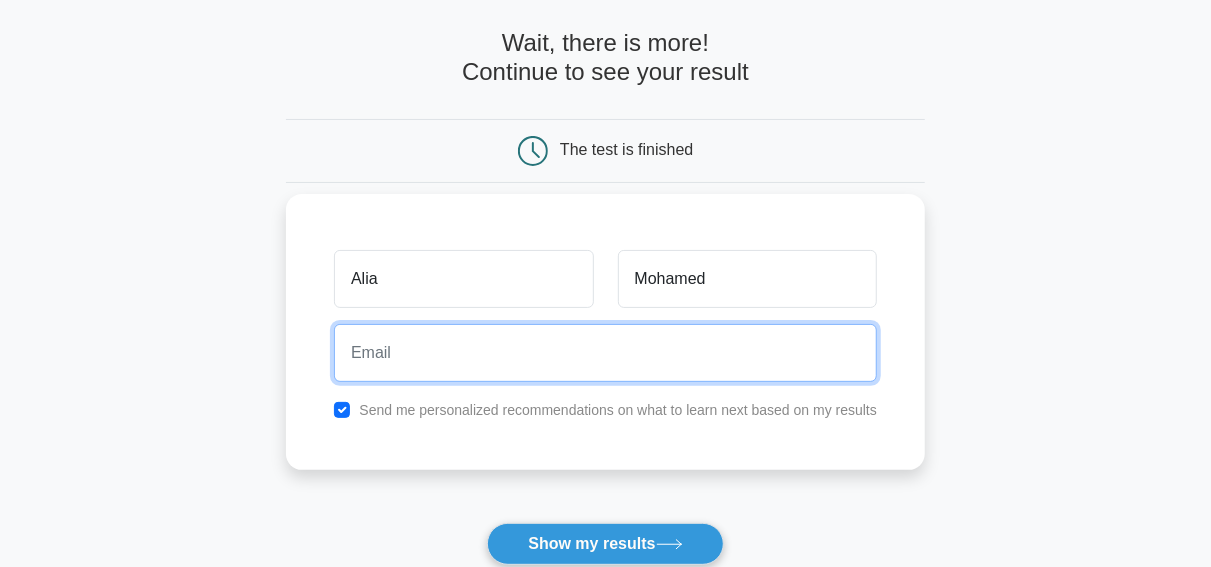 click at bounding box center [605, 353] 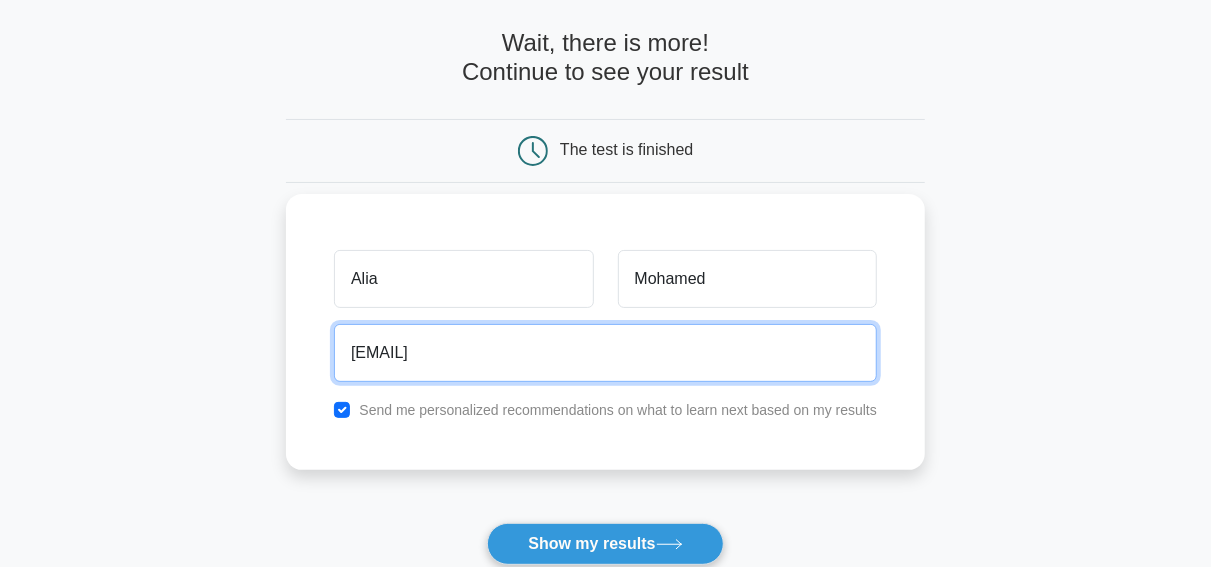 type on "aliahani2751@gmail.com" 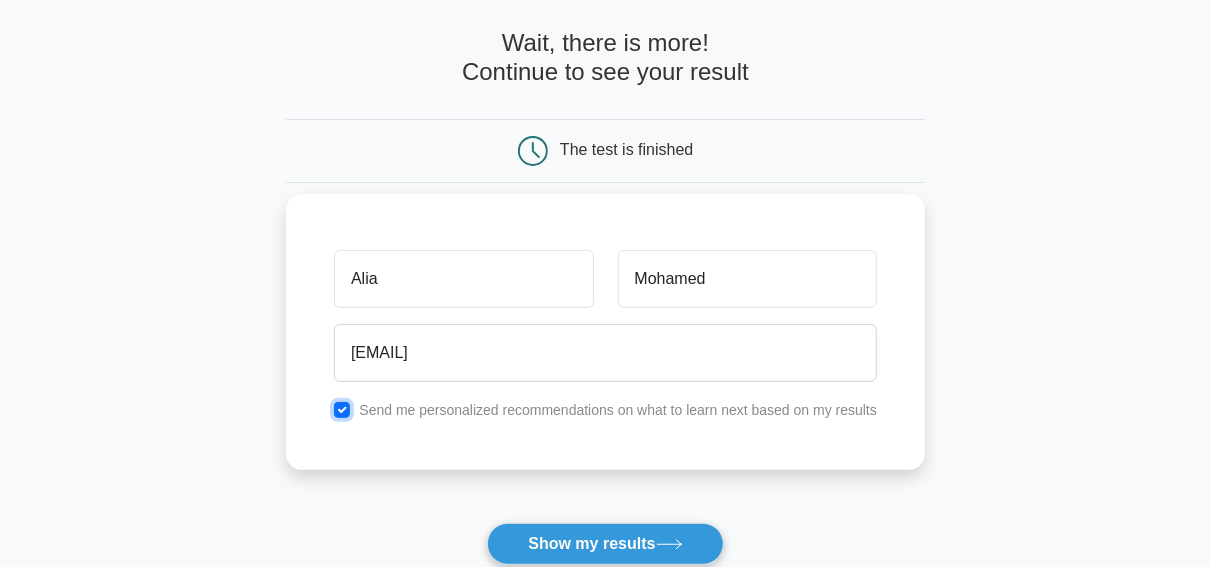 click at bounding box center (342, 410) 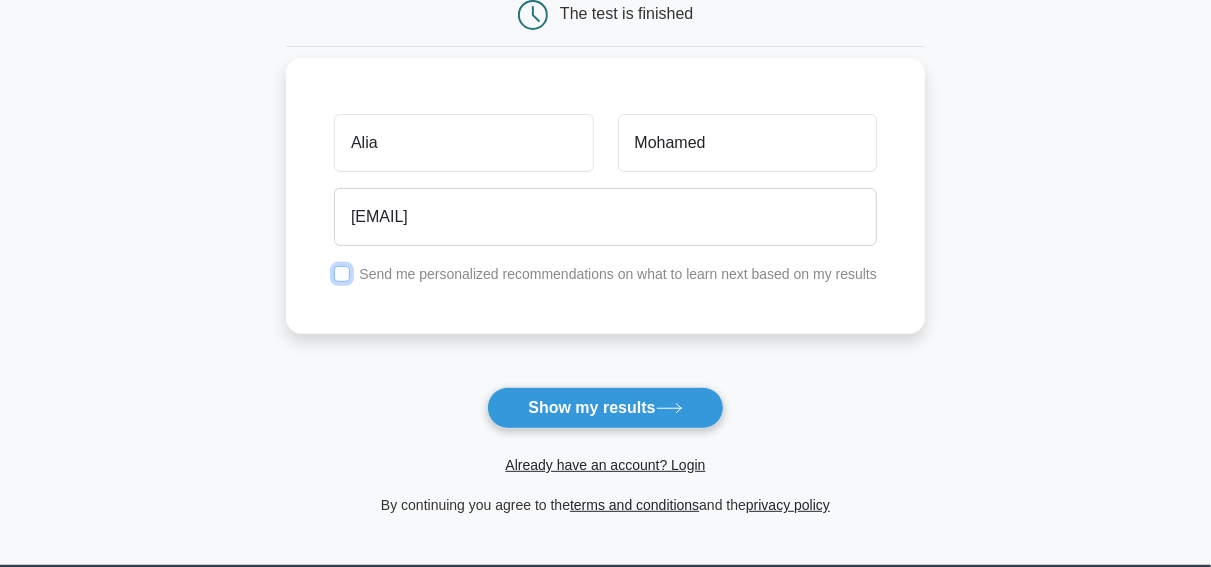 scroll, scrollTop: 346, scrollLeft: 0, axis: vertical 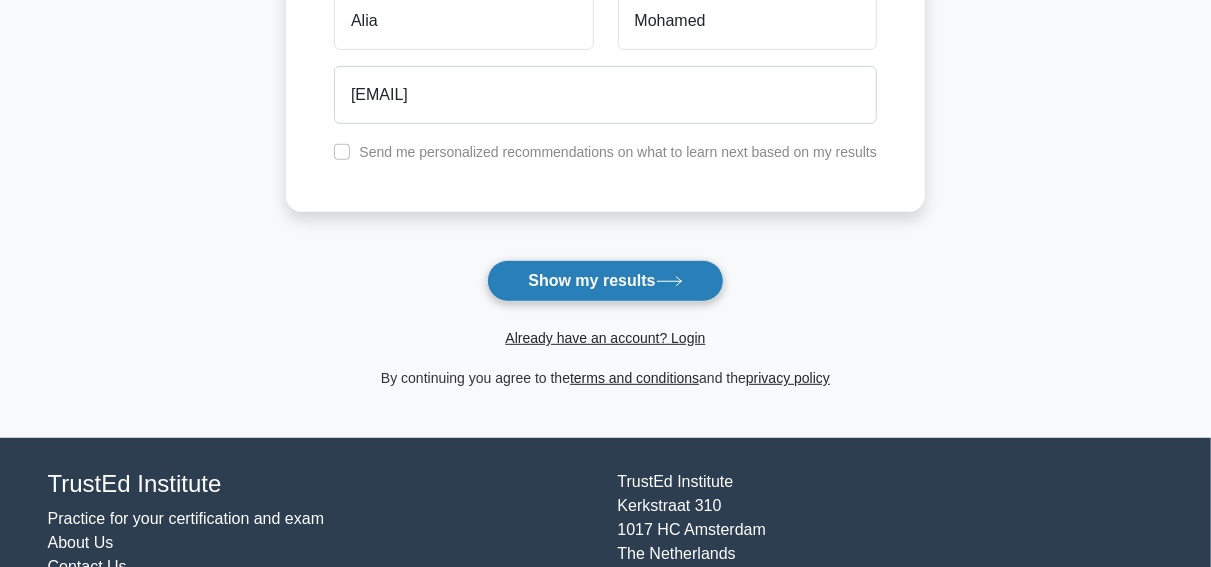 click on "Show my results" at bounding box center [605, 281] 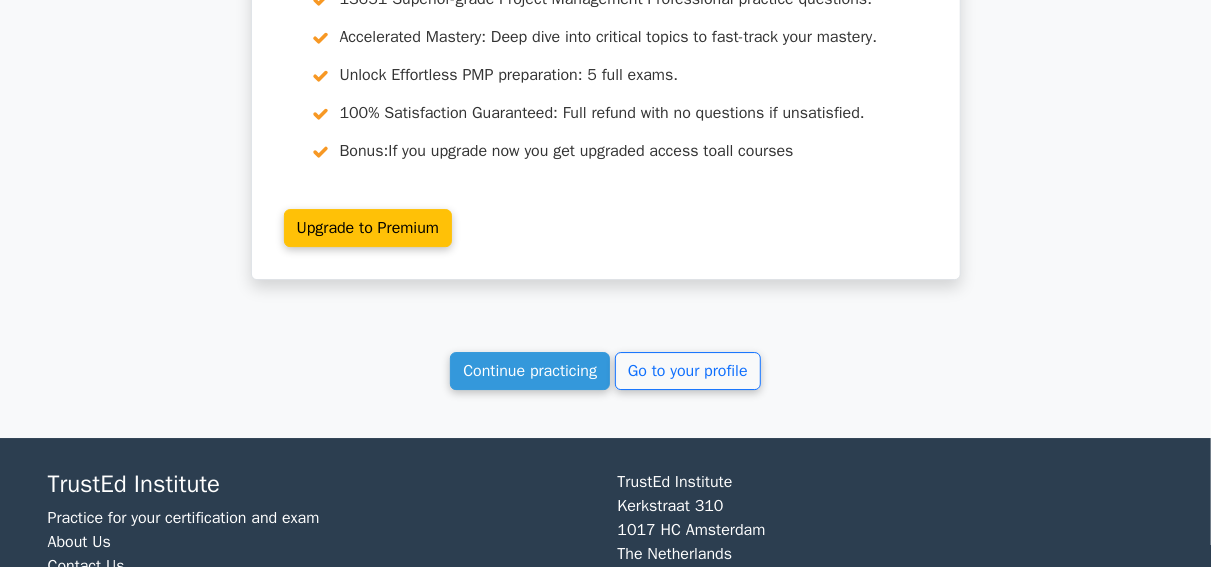 scroll, scrollTop: 3012, scrollLeft: 0, axis: vertical 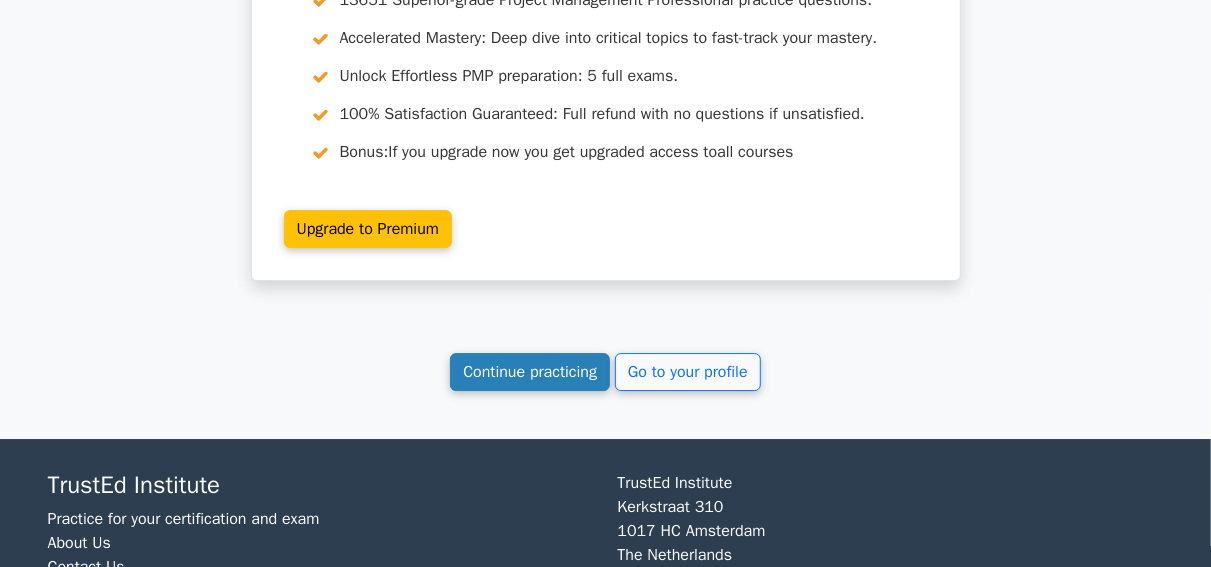 click on "Continue practicing" at bounding box center (530, 372) 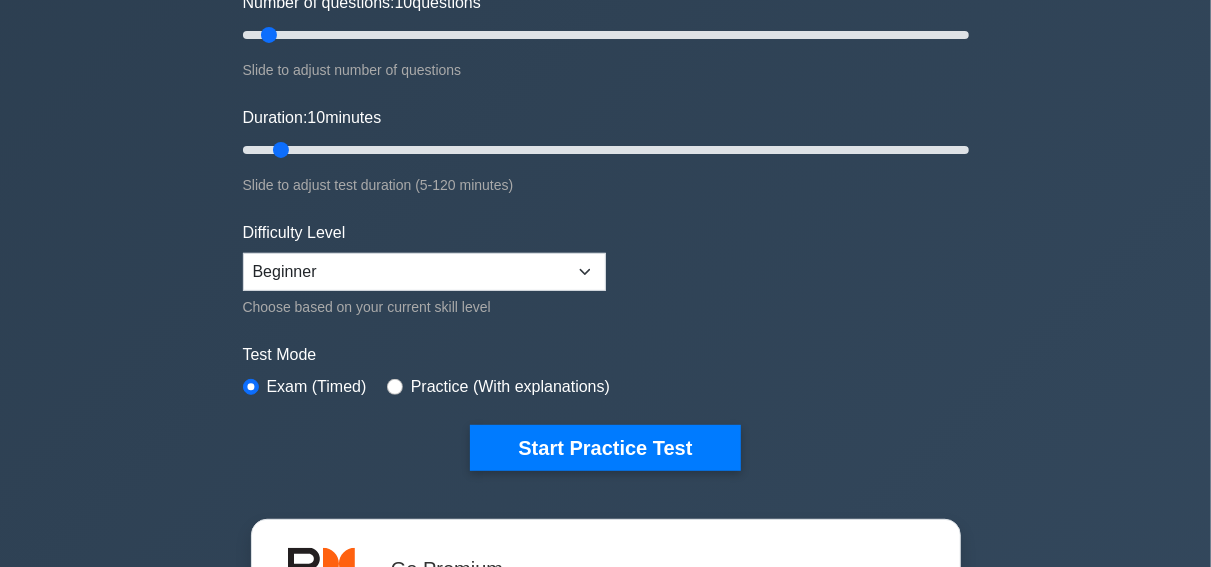 scroll, scrollTop: 269, scrollLeft: 0, axis: vertical 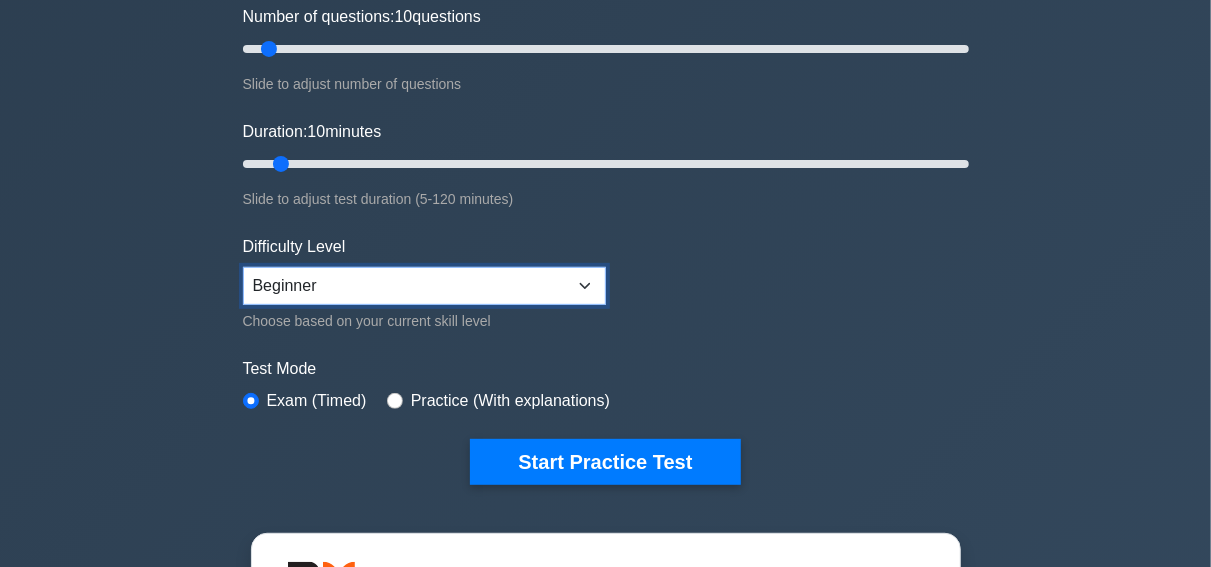 click on "Beginner
Intermediate
Expert" at bounding box center (424, 286) 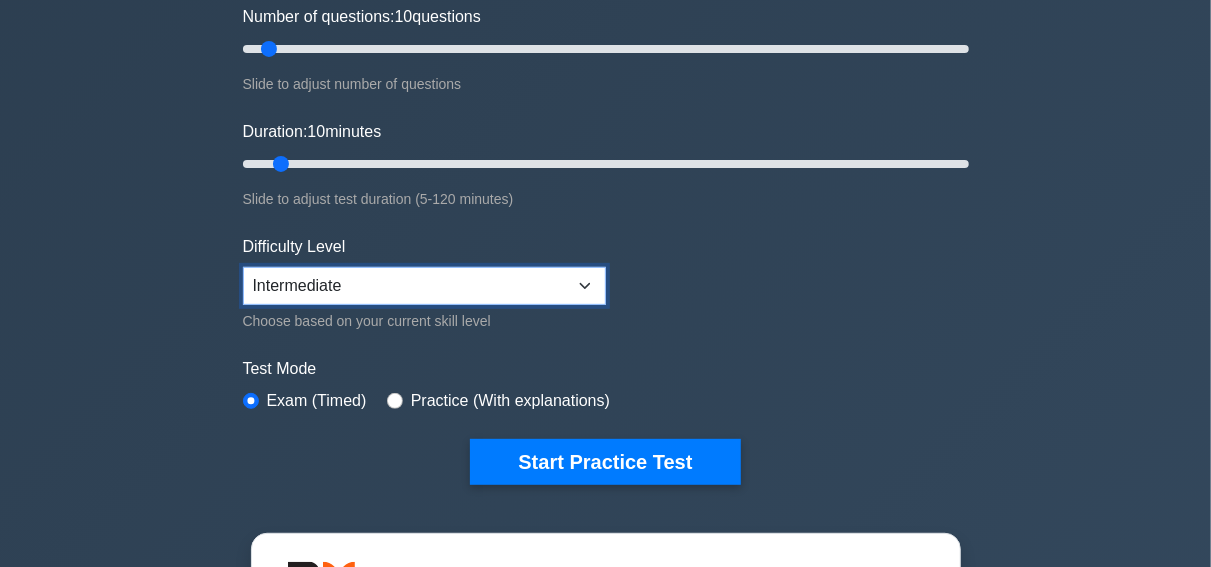 click on "Intermediate" at bounding box center [0, 0] 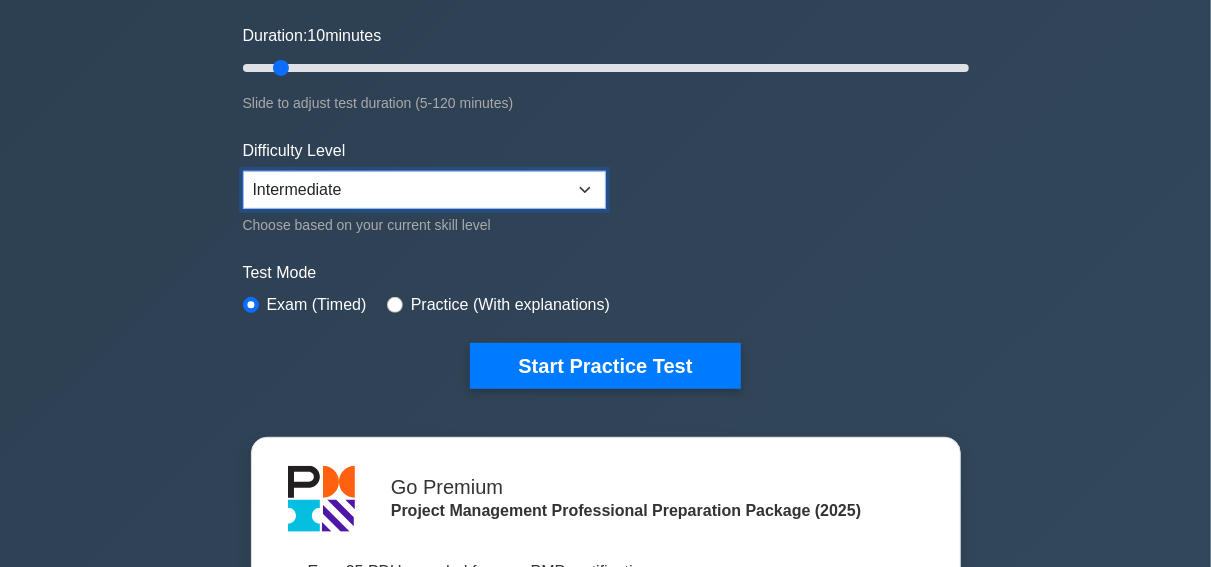 scroll, scrollTop: 367, scrollLeft: 0, axis: vertical 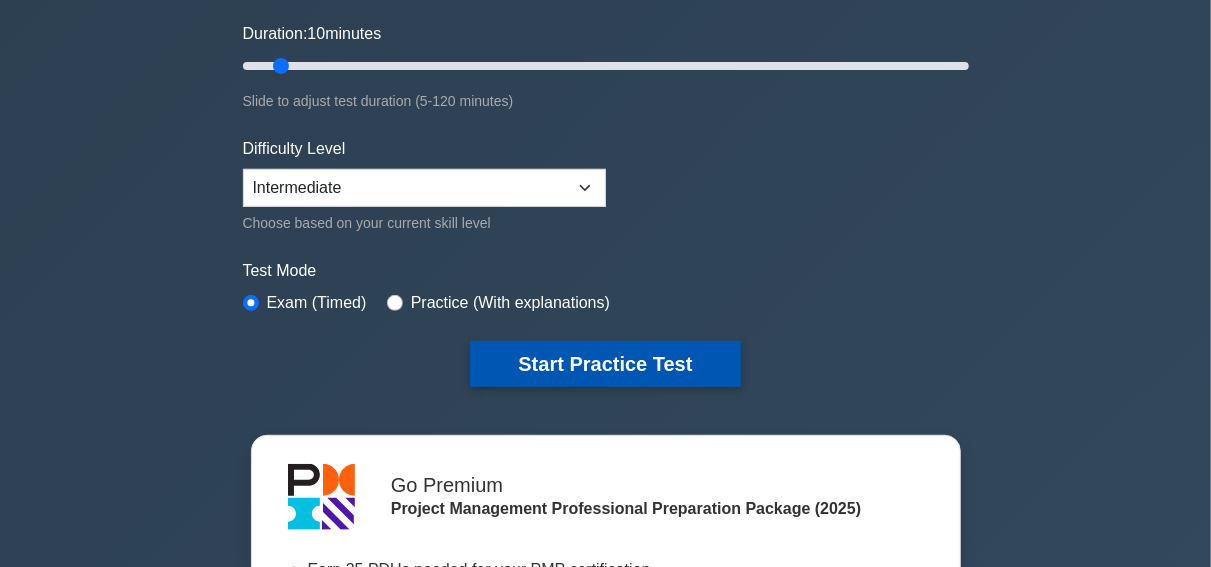 click on "Start Practice Test" at bounding box center [605, 364] 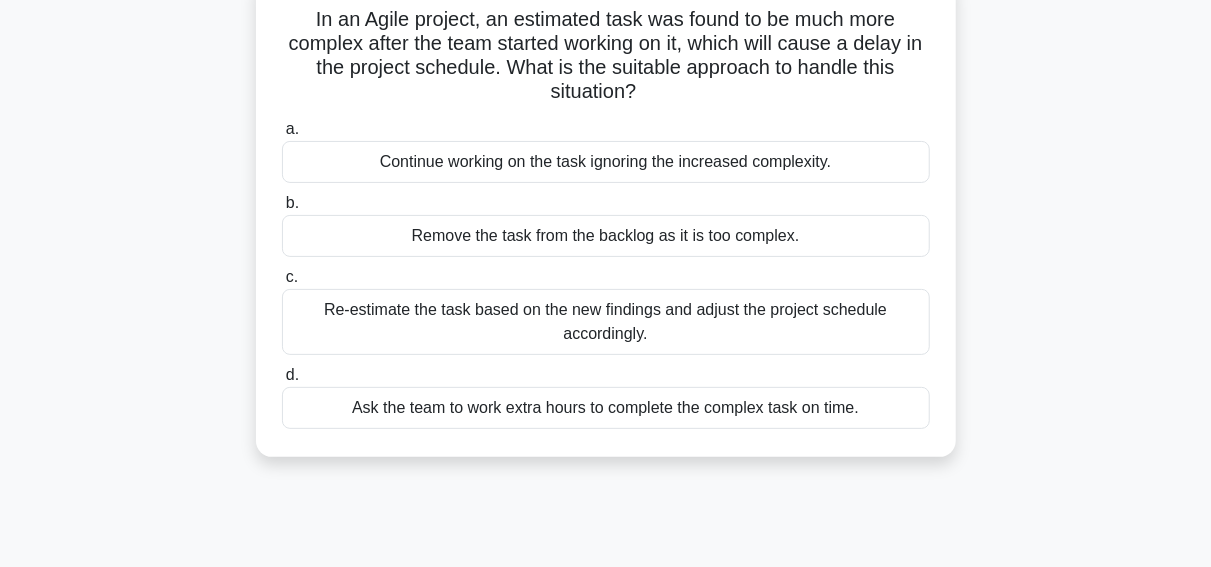 scroll, scrollTop: 138, scrollLeft: 0, axis: vertical 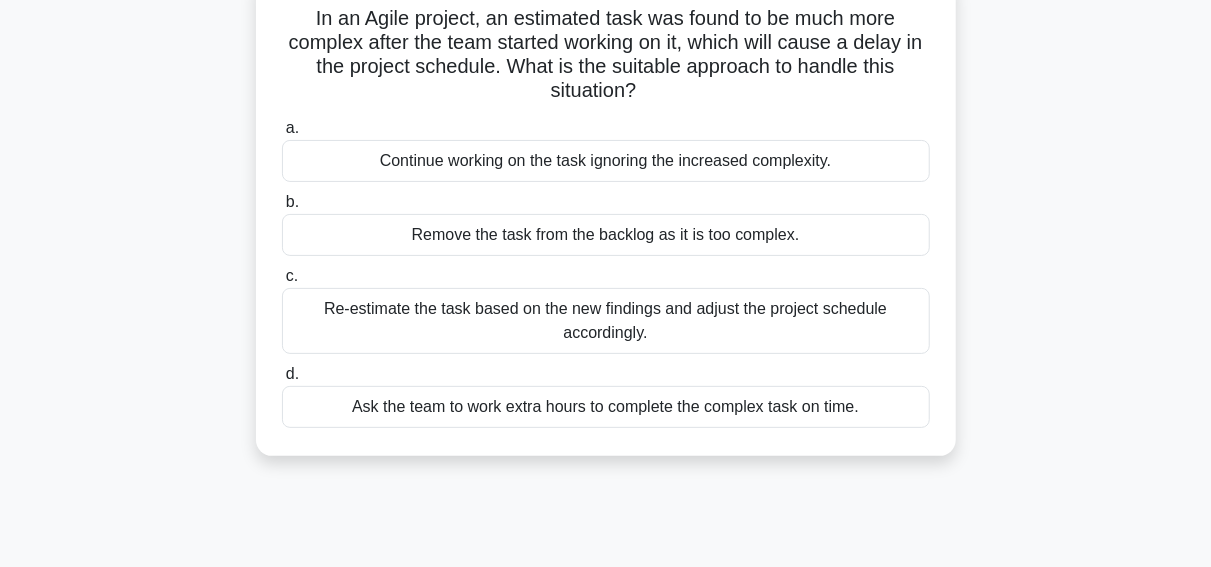 click on "Re-estimate the task based on the new findings and adjust the project schedule accordingly." at bounding box center (606, 321) 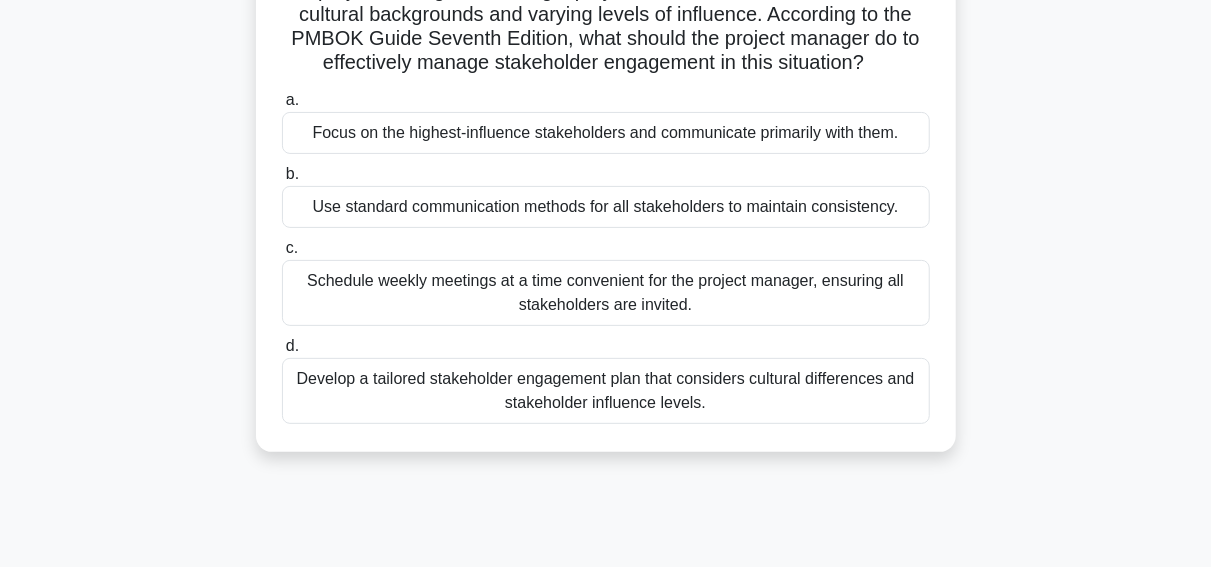 scroll, scrollTop: 166, scrollLeft: 0, axis: vertical 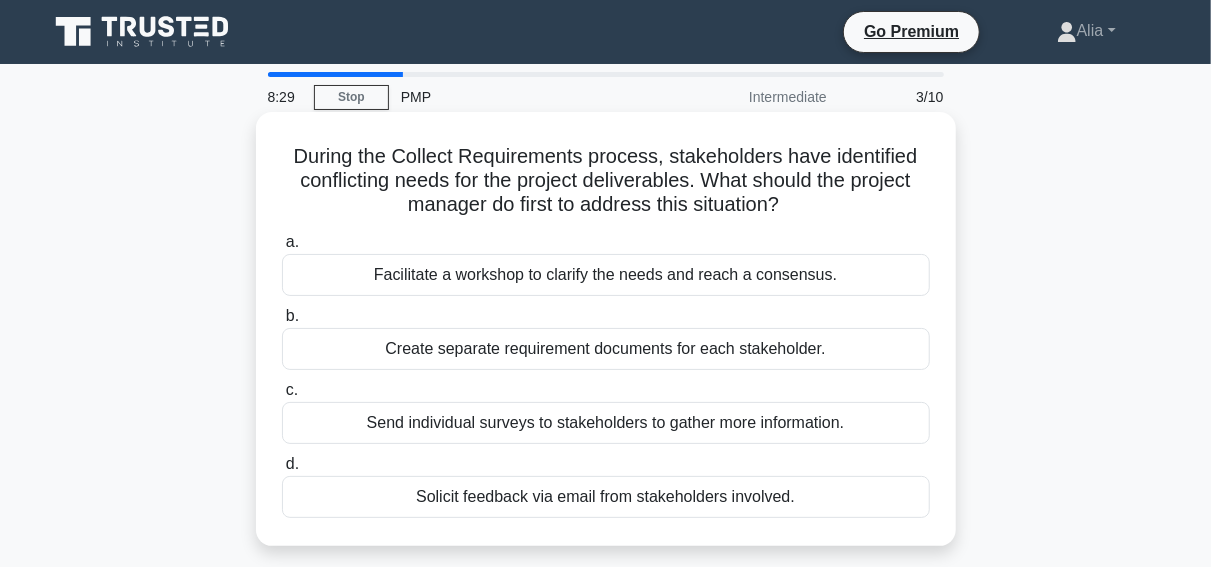 click on "Facilitate a workshop to clarify the needs and reach a consensus." at bounding box center (606, 275) 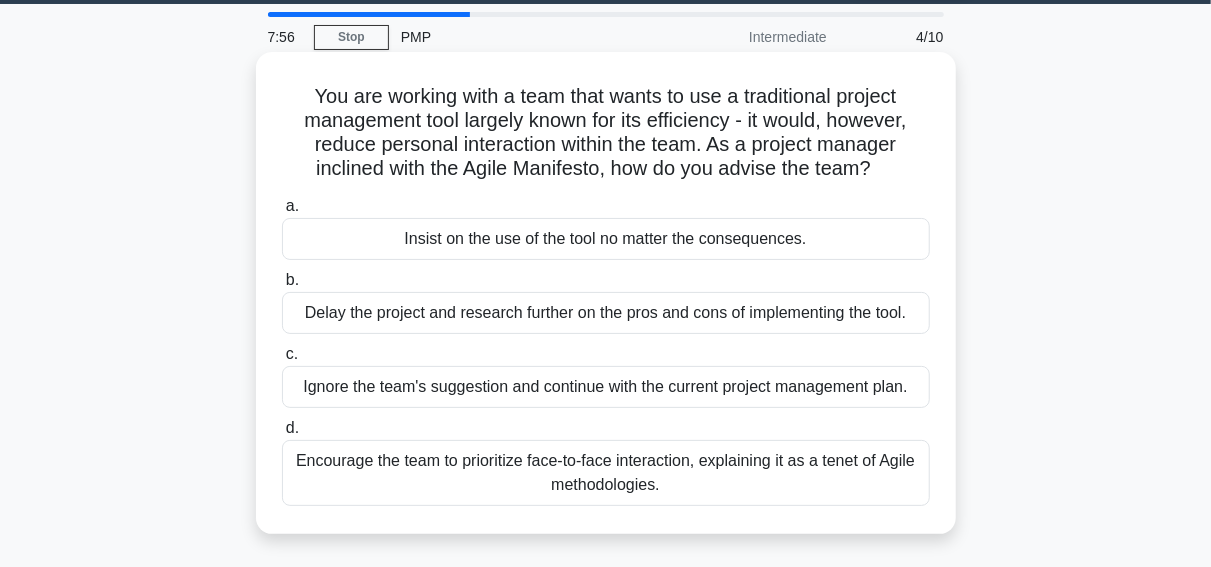scroll, scrollTop: 62, scrollLeft: 0, axis: vertical 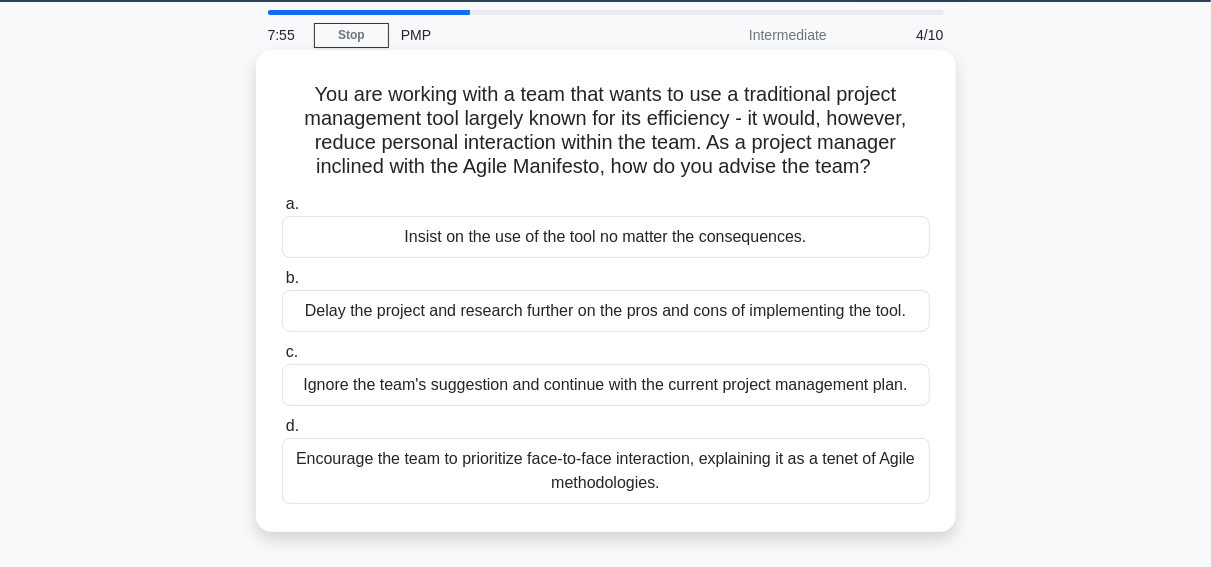click on "Encourage the team to prioritize face-to-face interaction, explaining it as a tenet of Agile methodologies." at bounding box center (606, 471) 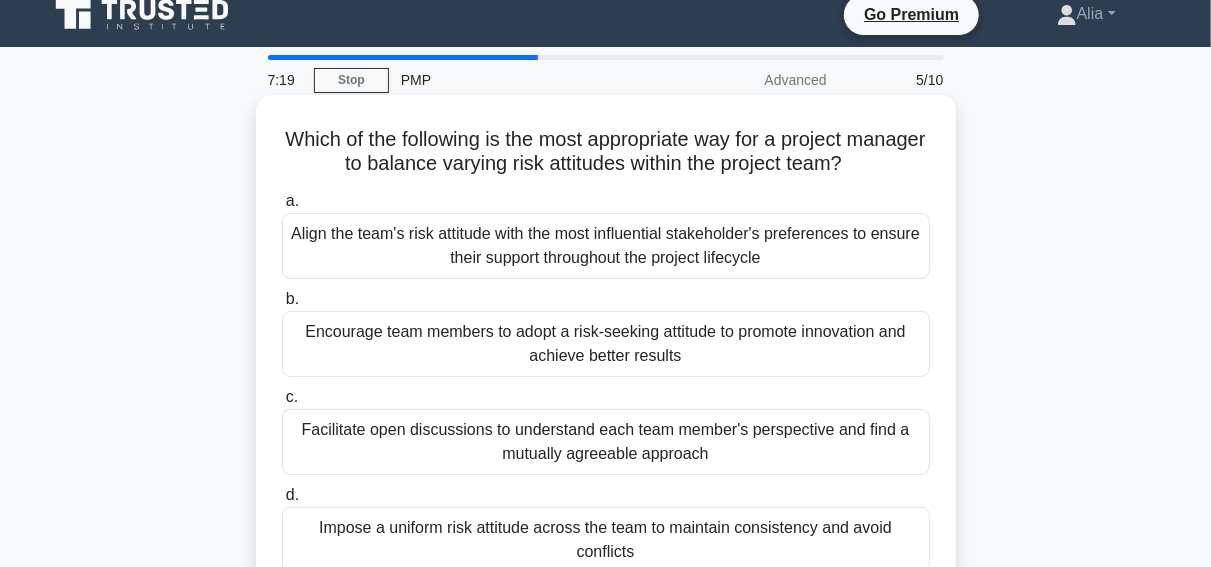 scroll, scrollTop: 0, scrollLeft: 0, axis: both 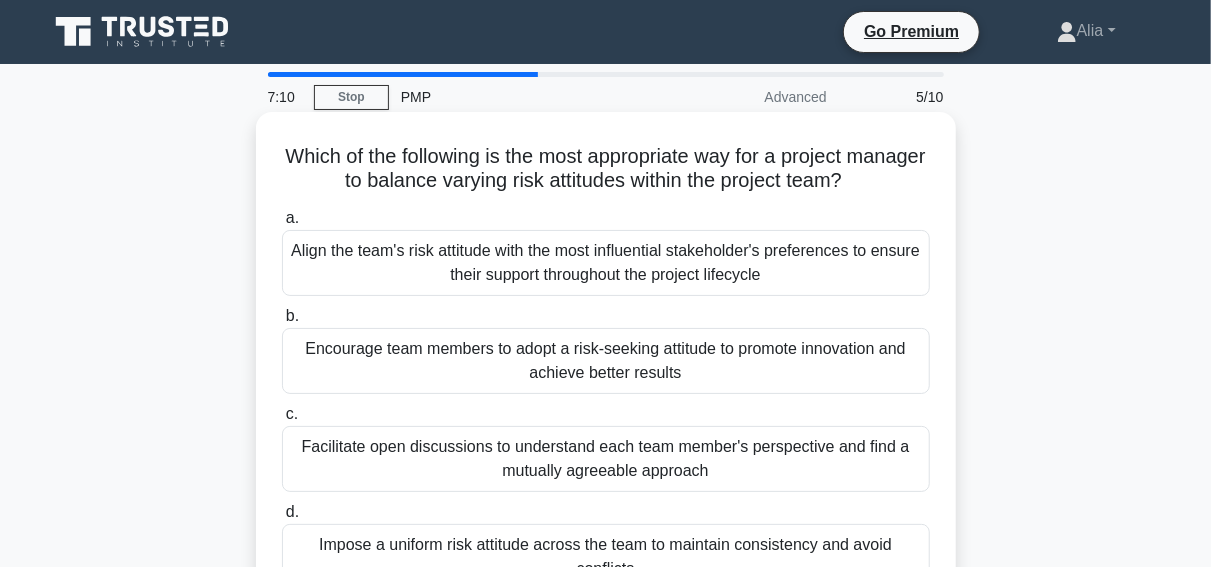 click on "Facilitate open discussions to understand each team member's perspective and find a mutually agreeable approach" at bounding box center (606, 459) 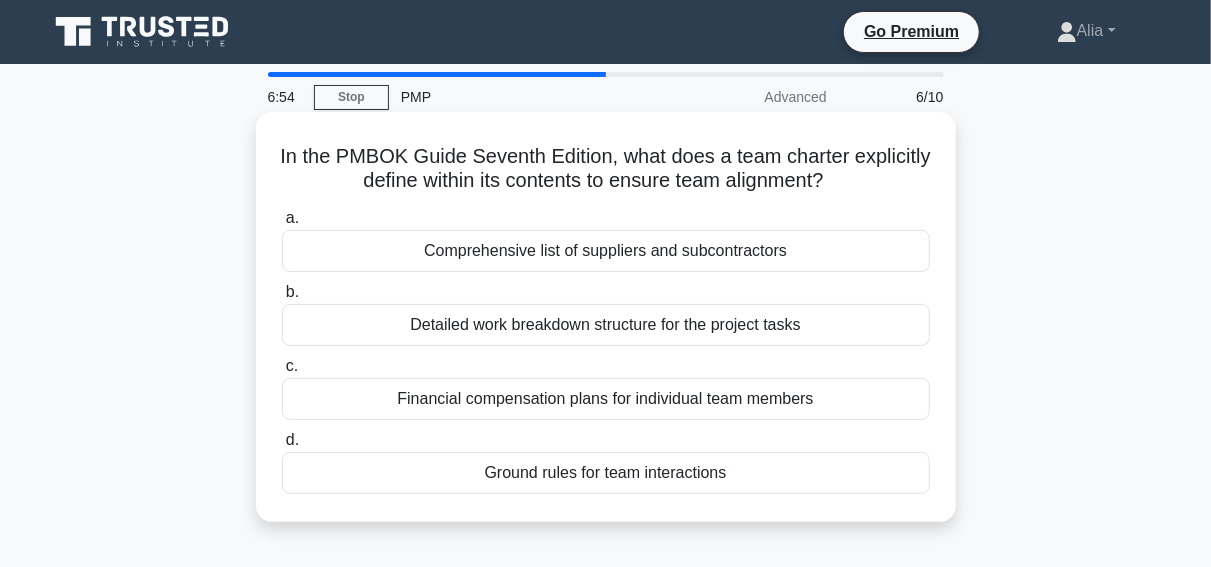 click on "Ground rules for team interactions" at bounding box center (606, 473) 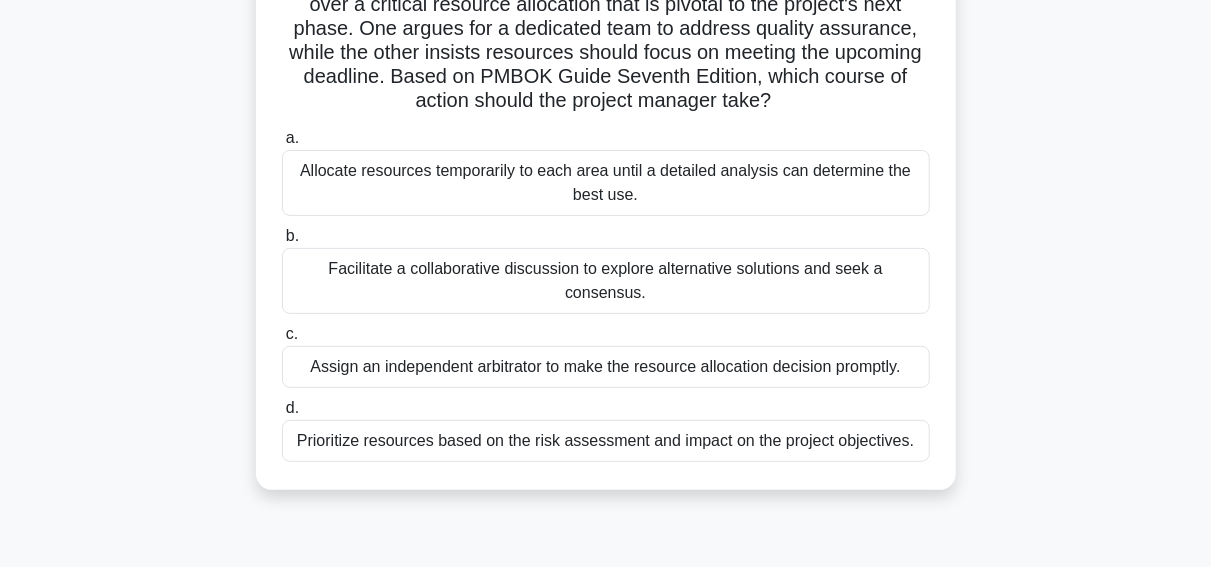 scroll, scrollTop: 180, scrollLeft: 0, axis: vertical 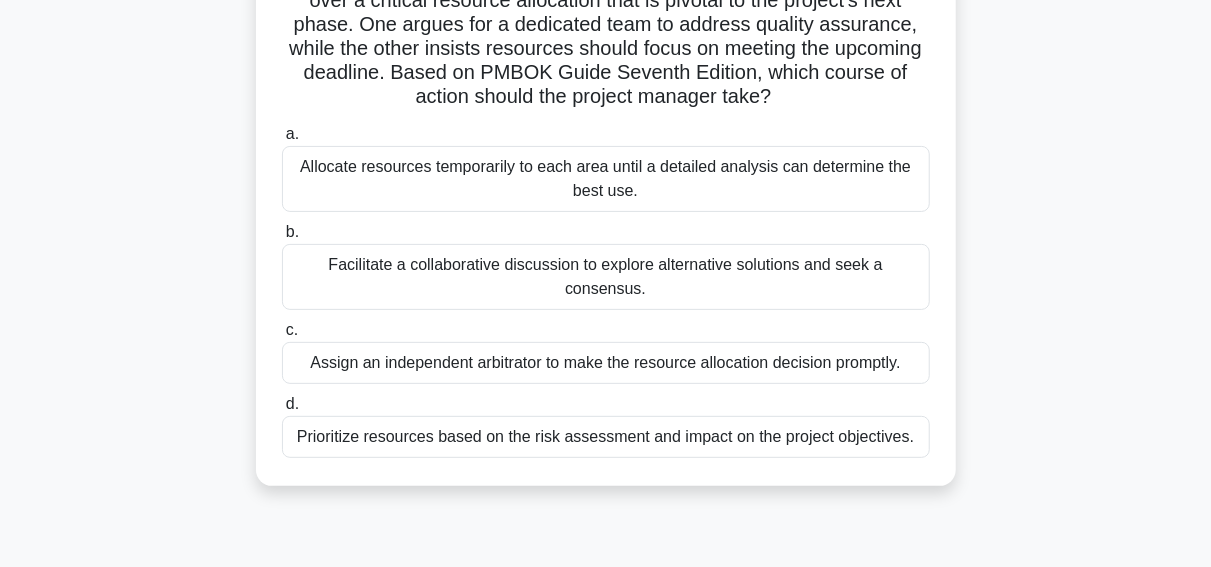click on "Facilitate a collaborative discussion to explore alternative solutions and seek a consensus." at bounding box center [606, 277] 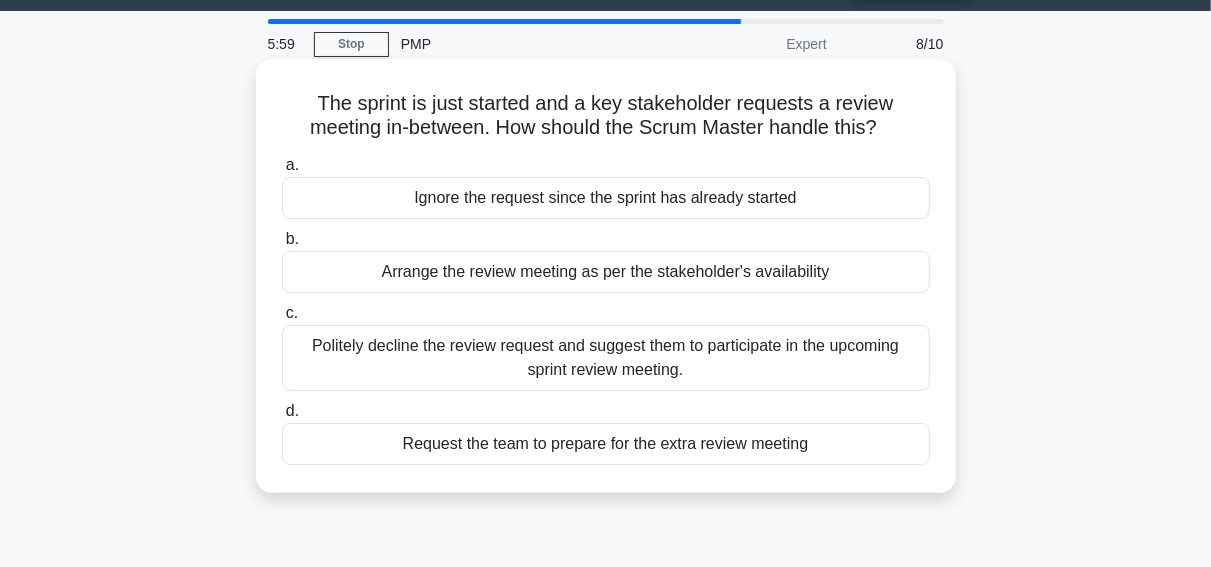 scroll, scrollTop: 55, scrollLeft: 0, axis: vertical 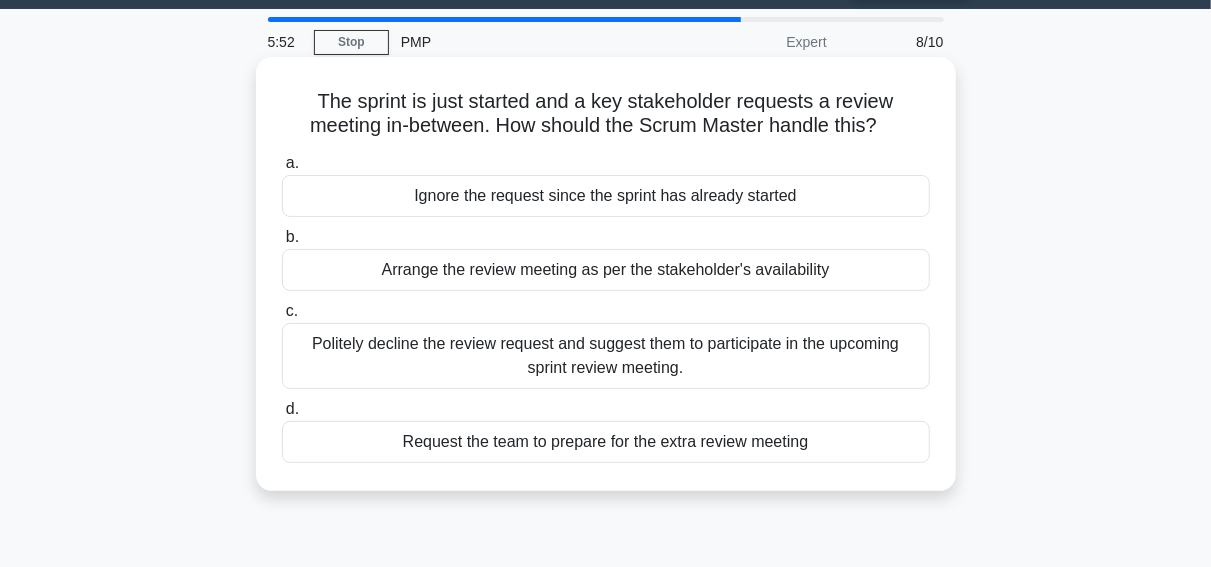 click on "Politely decline the review request and suggest them to participate in the upcoming sprint review meeting." at bounding box center (606, 356) 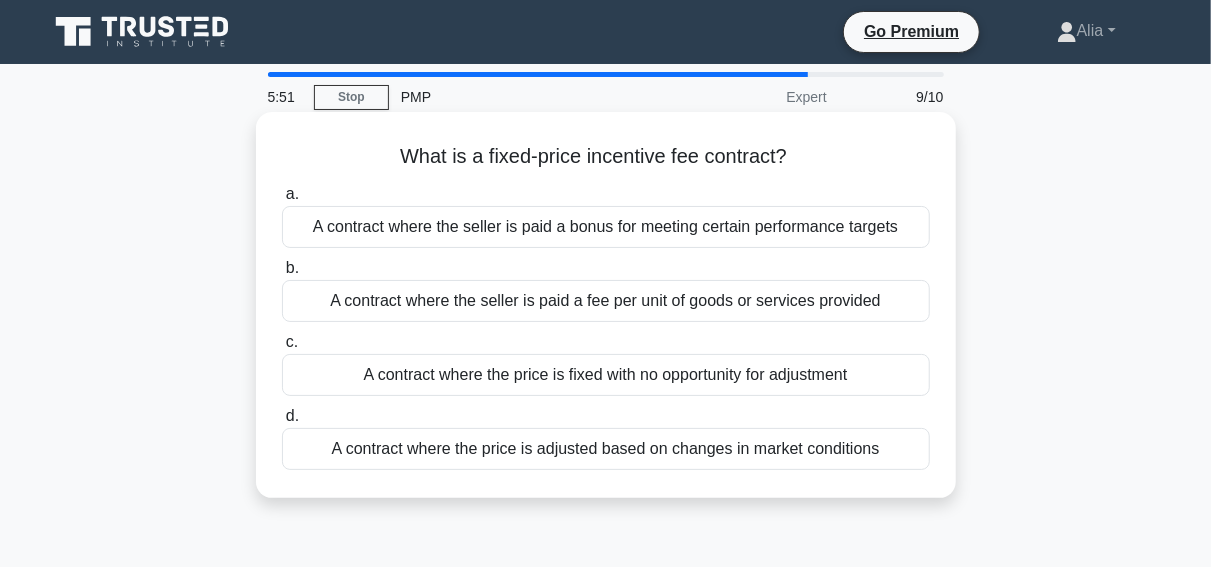 scroll, scrollTop: 0, scrollLeft: 0, axis: both 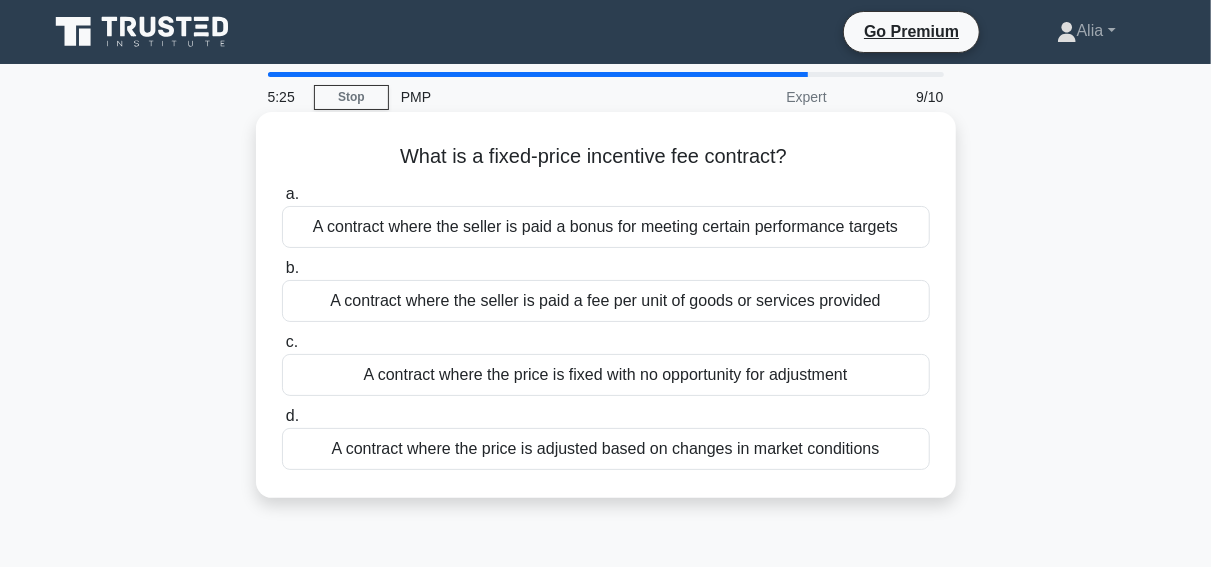 click on "A contract where the price is fixed with no opportunity for adjustment" at bounding box center (606, 375) 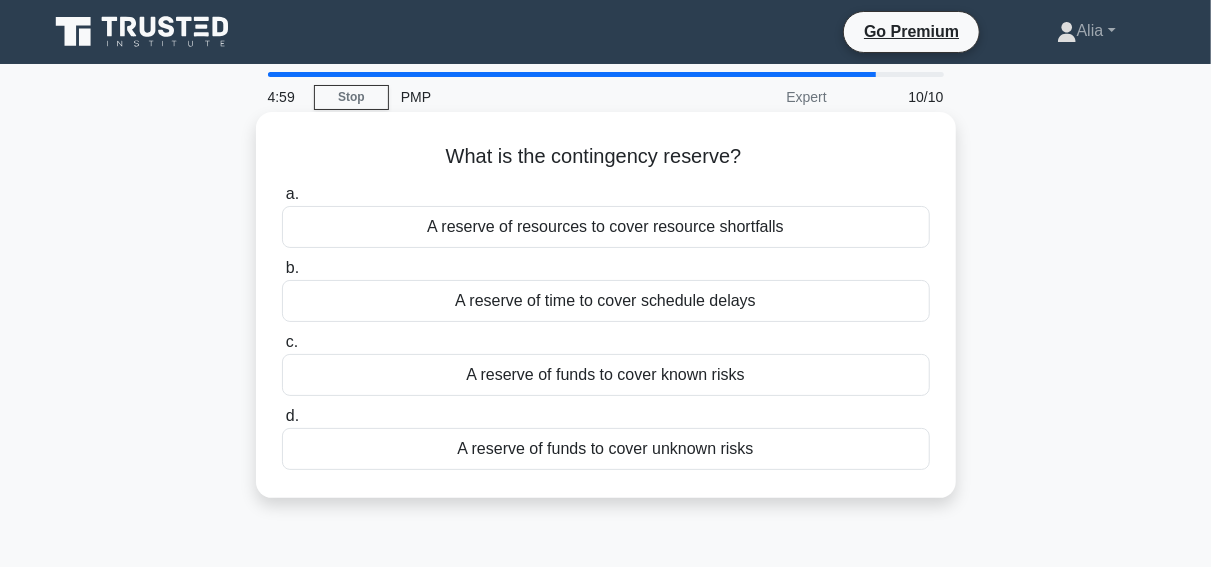 click on "A reserve of funds to cover known risks" at bounding box center [606, 375] 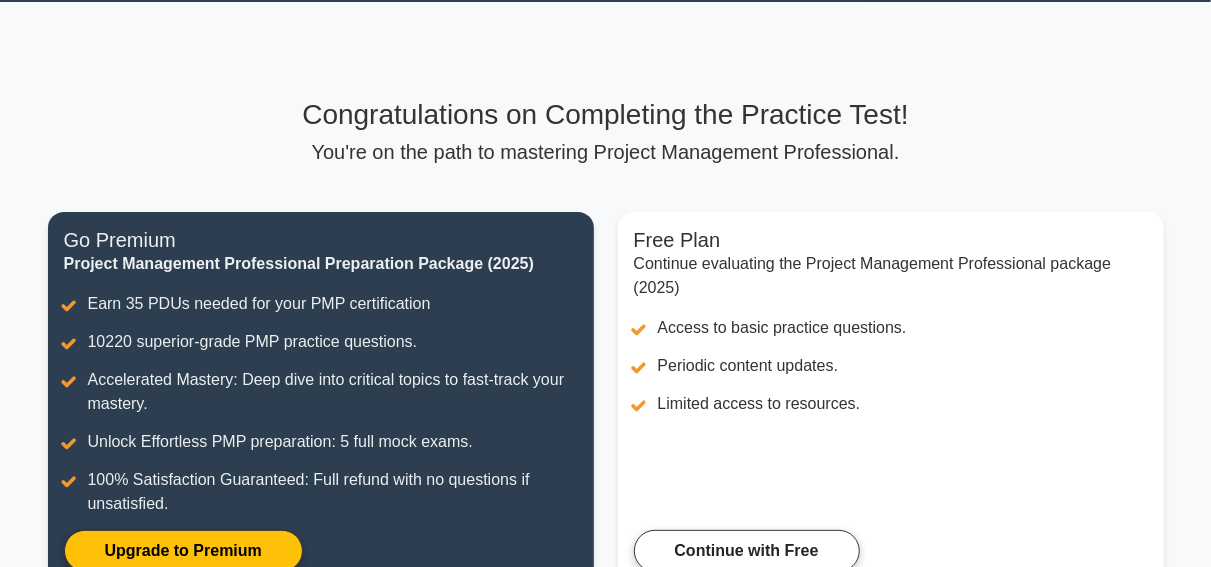 scroll, scrollTop: 422, scrollLeft: 0, axis: vertical 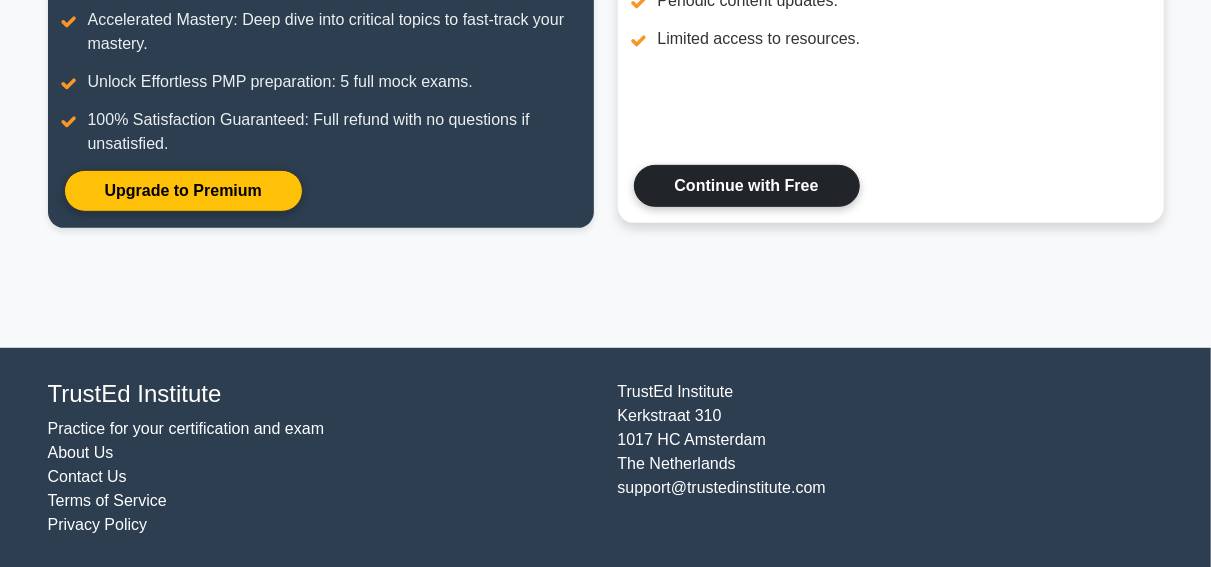 click on "Continue with Free" at bounding box center (747, 186) 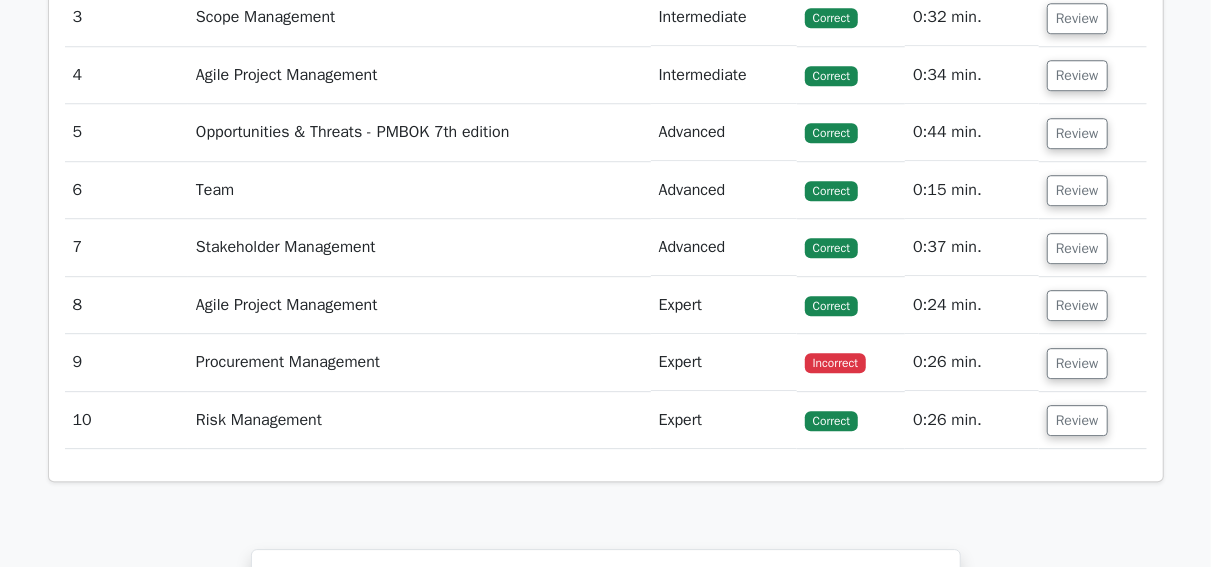 scroll, scrollTop: 2582, scrollLeft: 0, axis: vertical 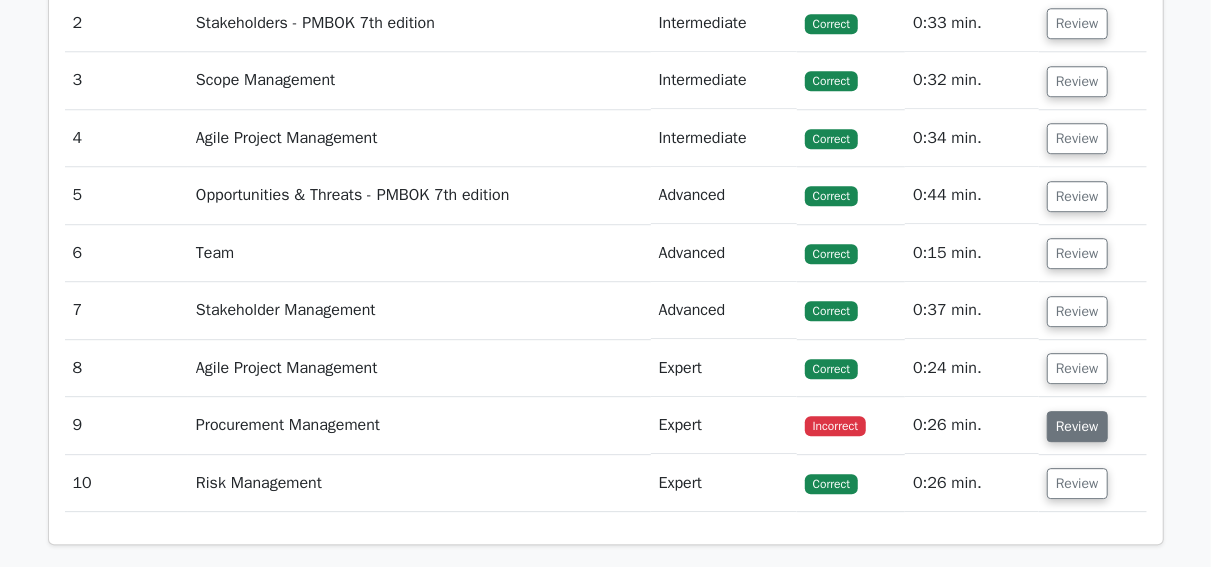 click on "Review" at bounding box center (1077, 426) 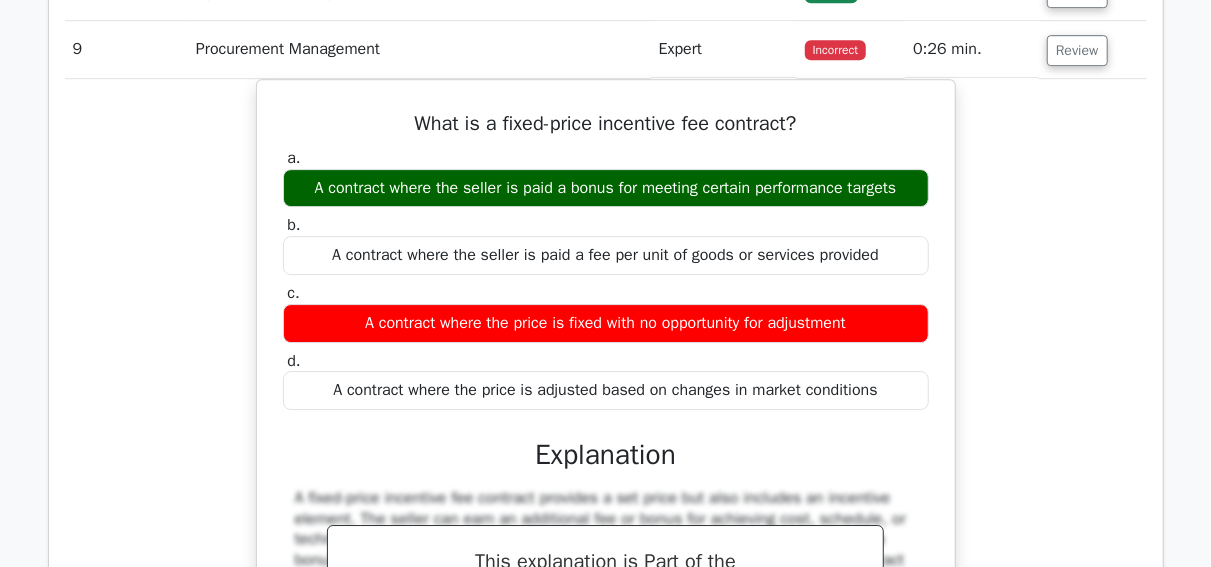 scroll, scrollTop: 3040, scrollLeft: 0, axis: vertical 